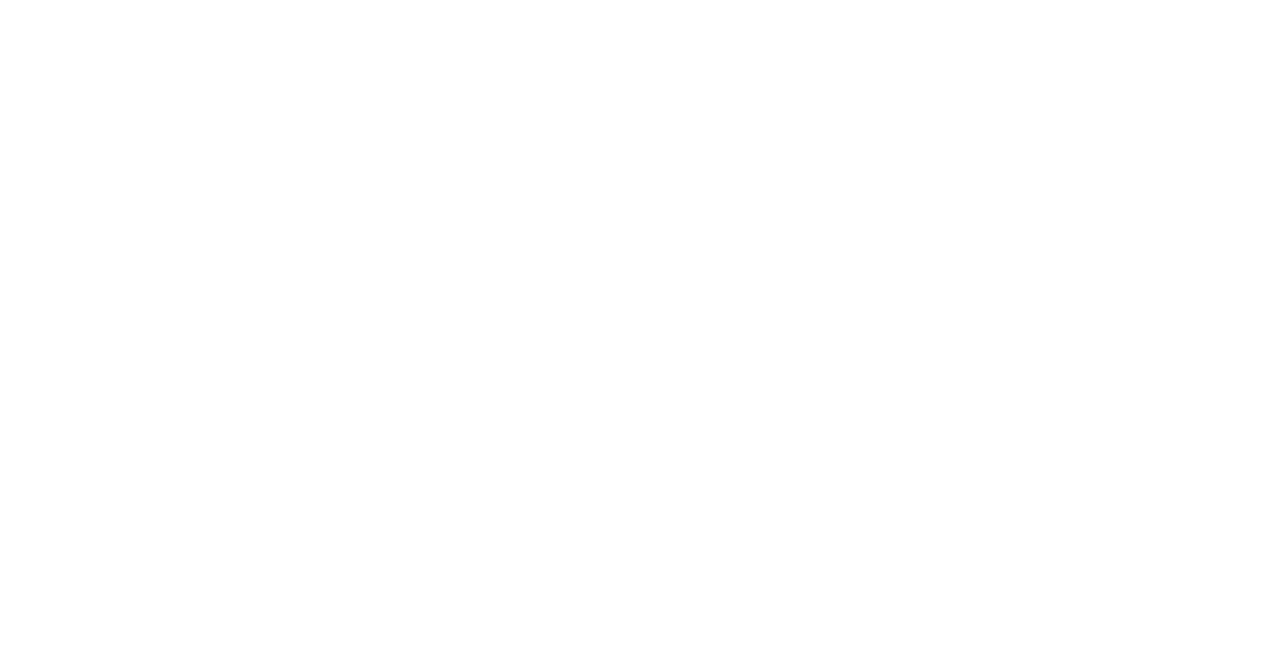 scroll, scrollTop: 0, scrollLeft: 0, axis: both 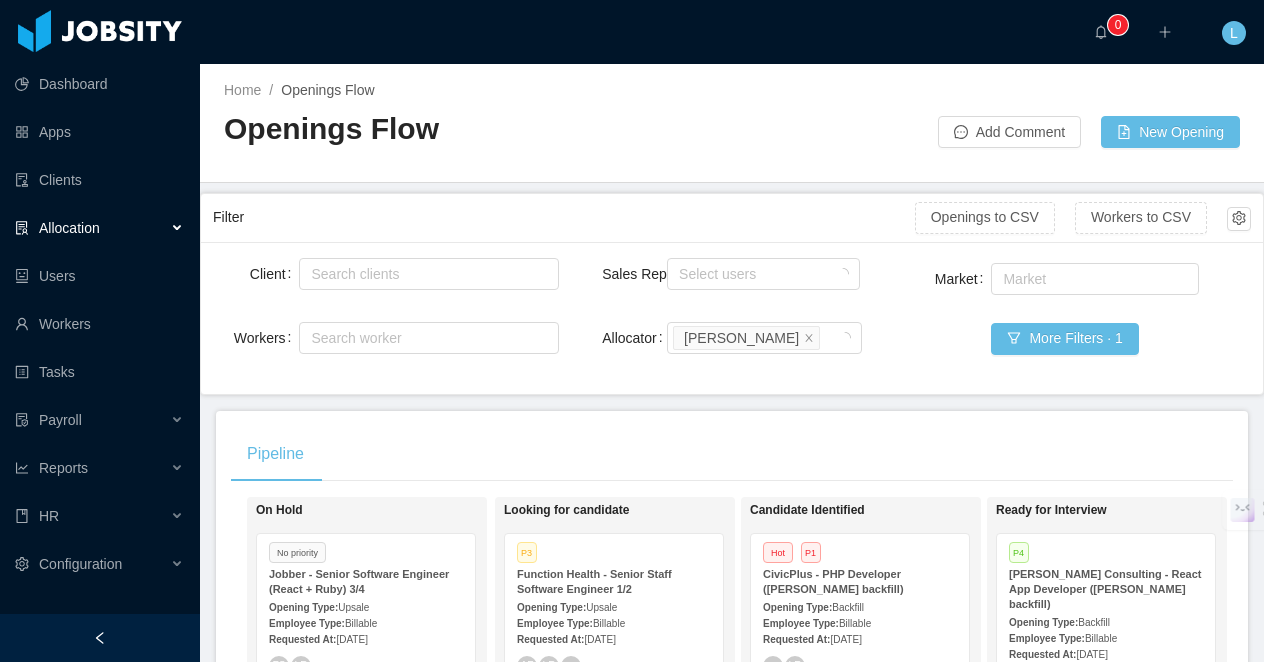 click at bounding box center [100, 638] 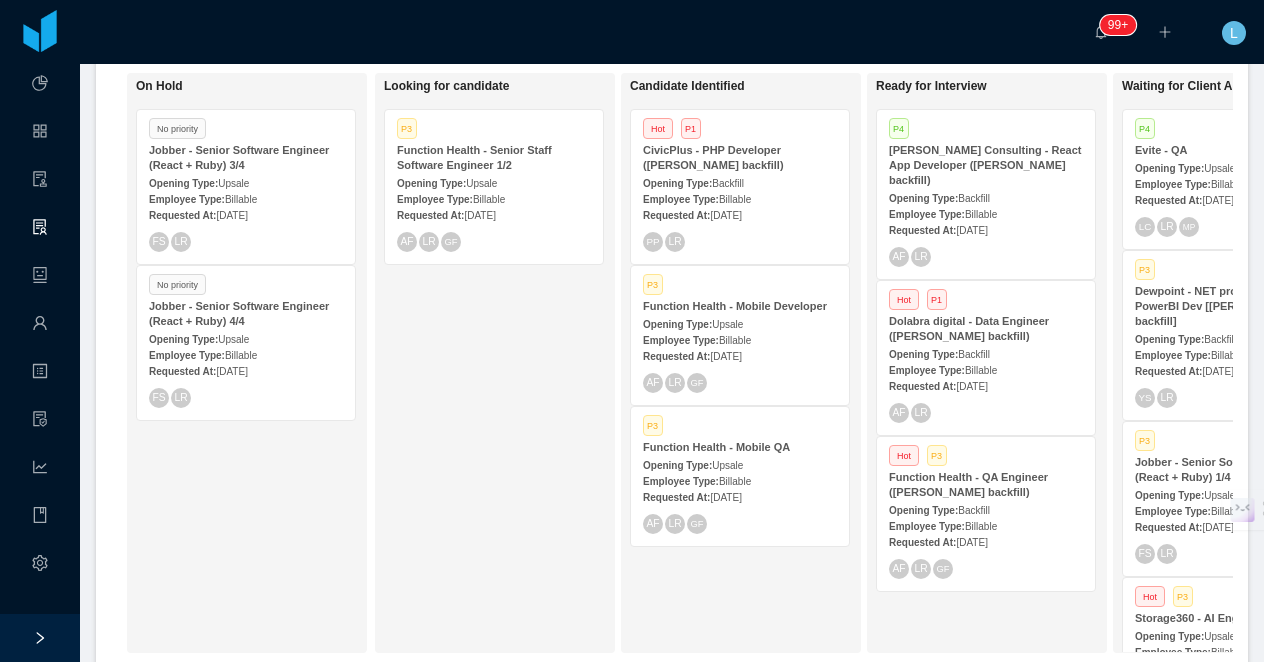 scroll, scrollTop: 432, scrollLeft: 0, axis: vertical 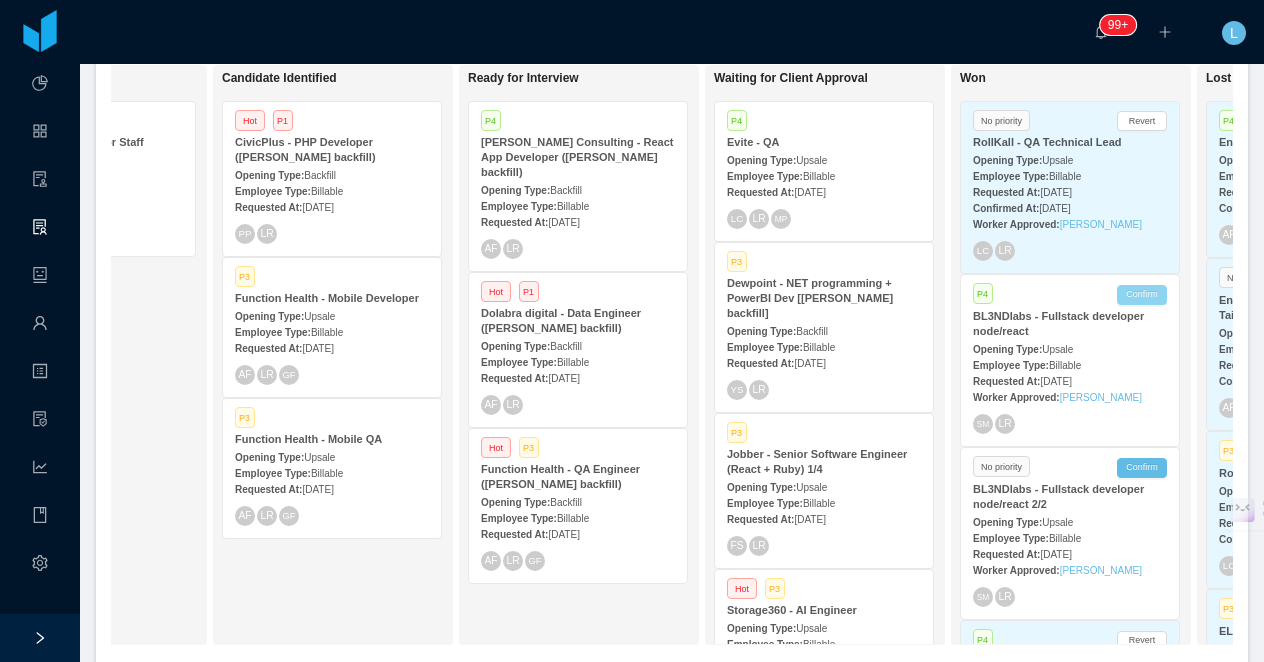 click on "Confirm" at bounding box center (1142, 295) 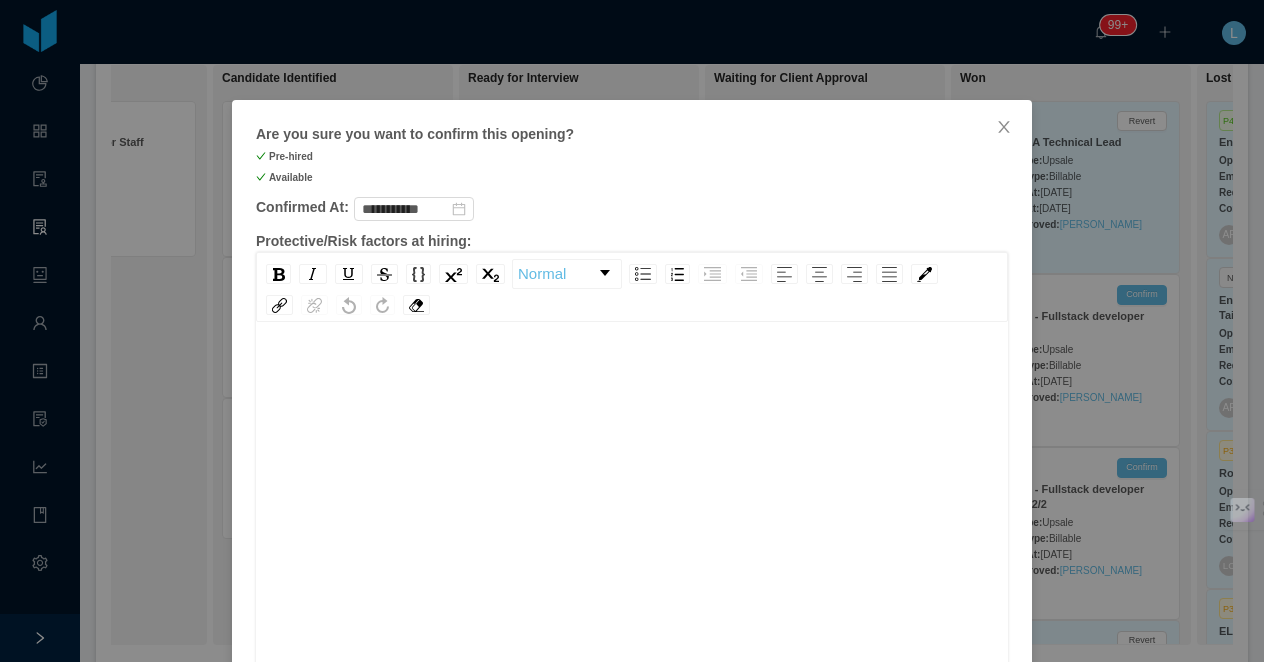 click at bounding box center (632, 531) 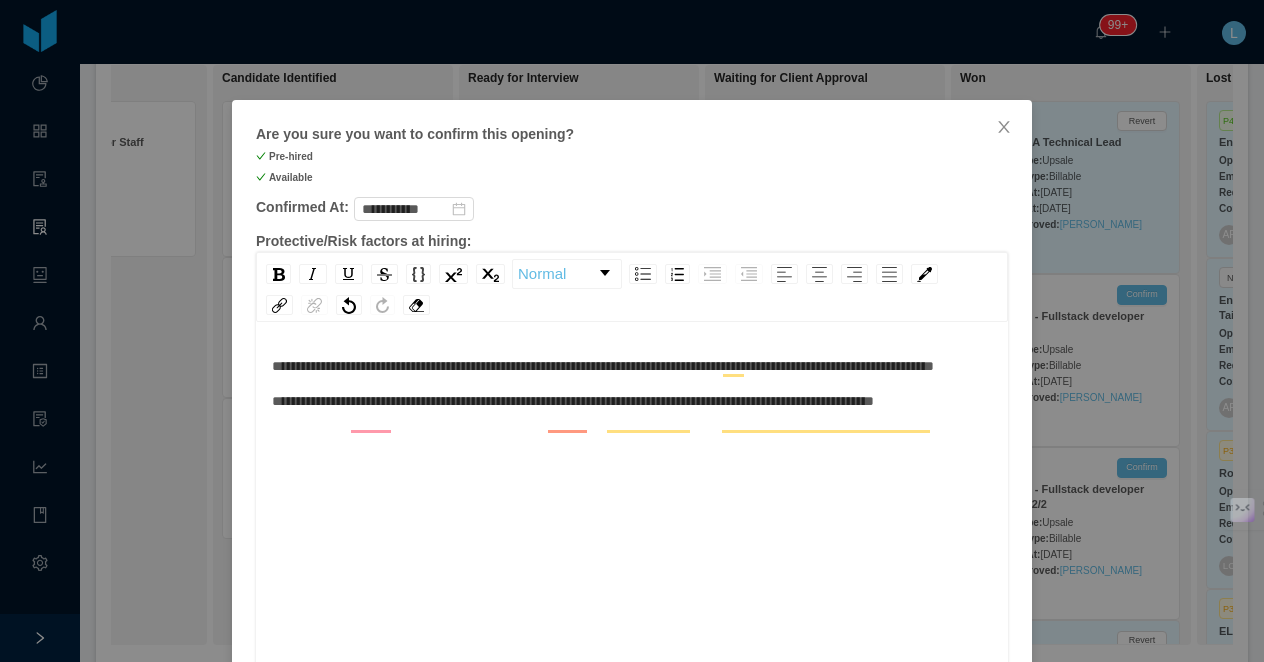 click on "**********" at bounding box center (632, 531) 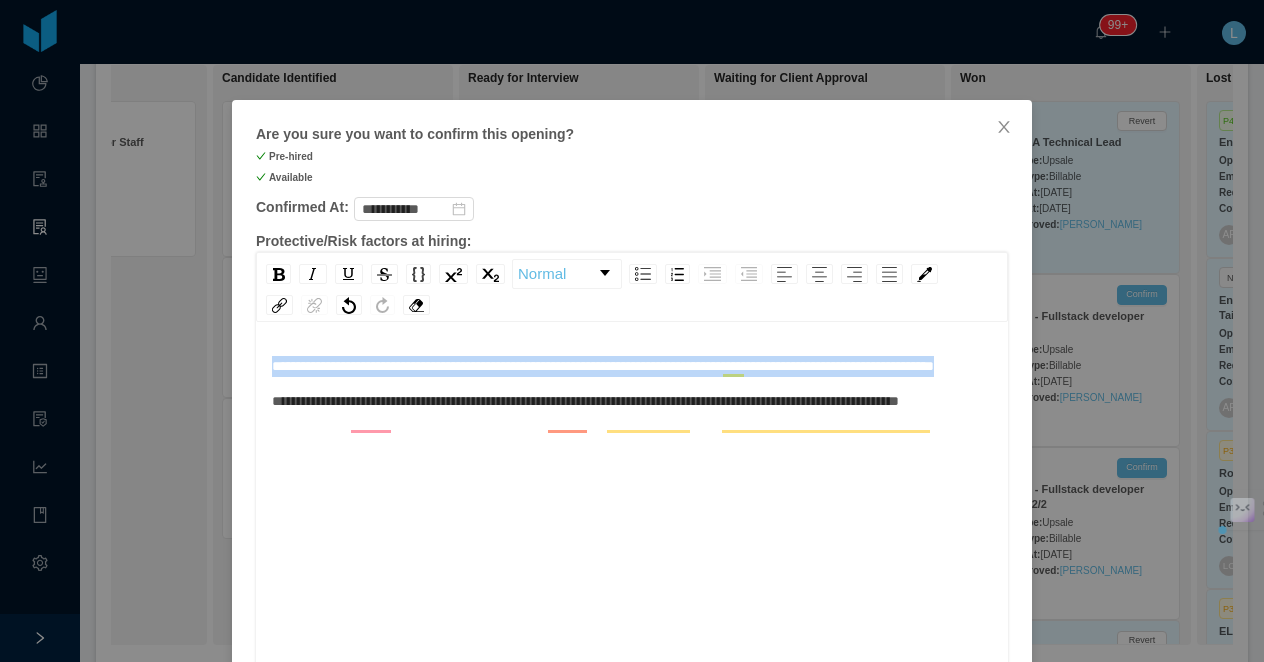 drag, startPoint x: 463, startPoint y: 394, endPoint x: 213, endPoint y: 370, distance: 251.14935 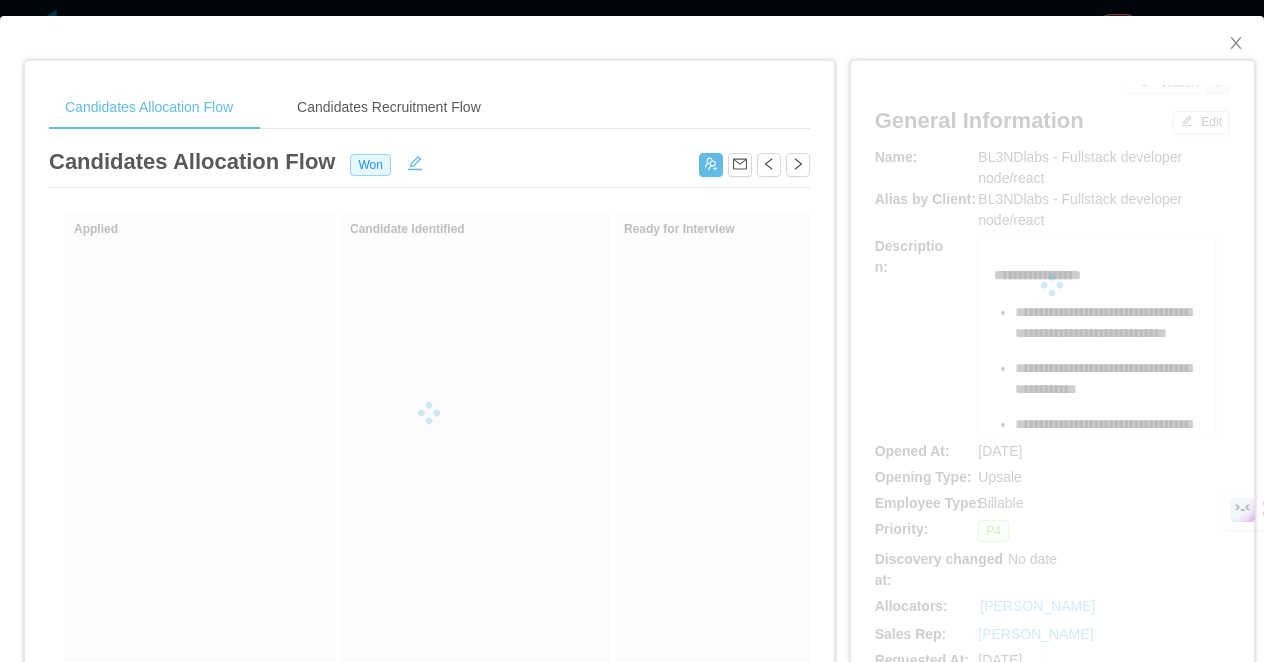click at bounding box center [429, 413] 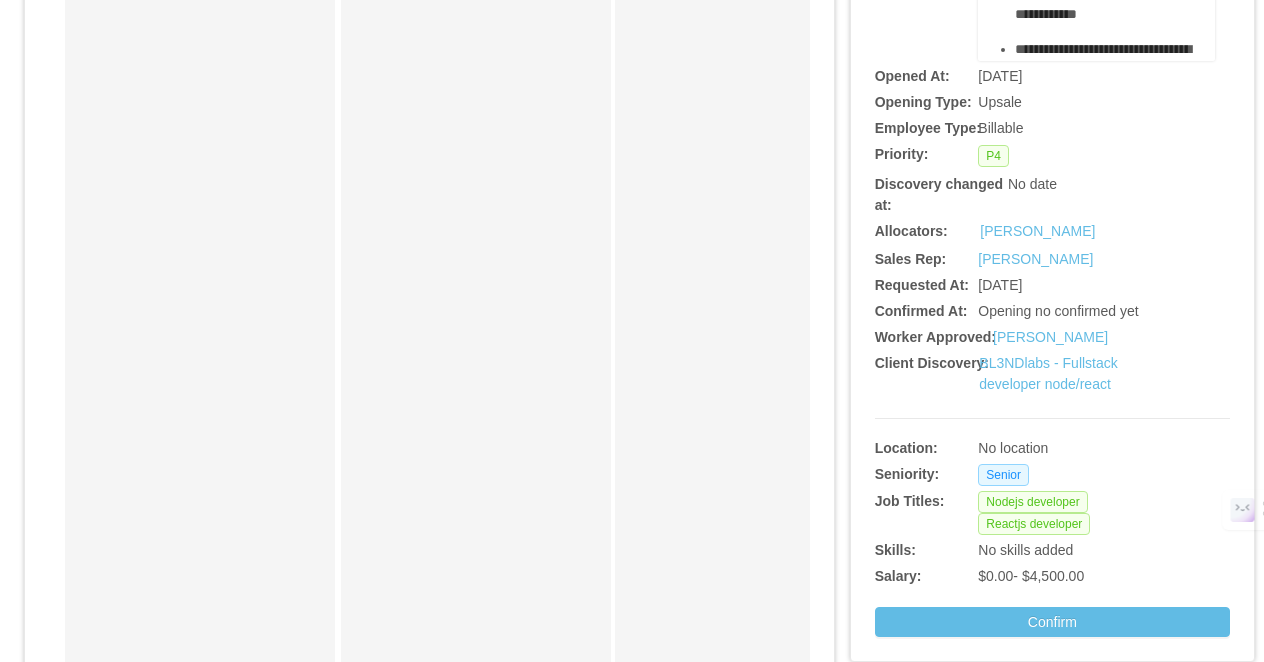 scroll, scrollTop: 0, scrollLeft: 0, axis: both 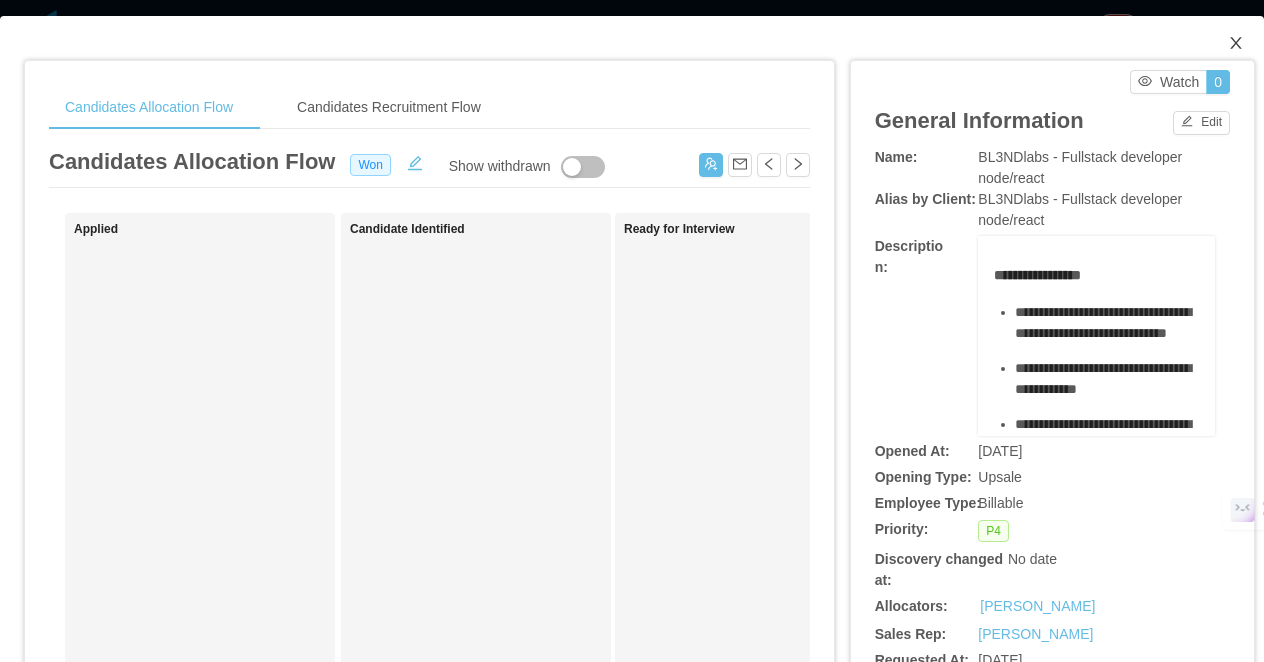 click 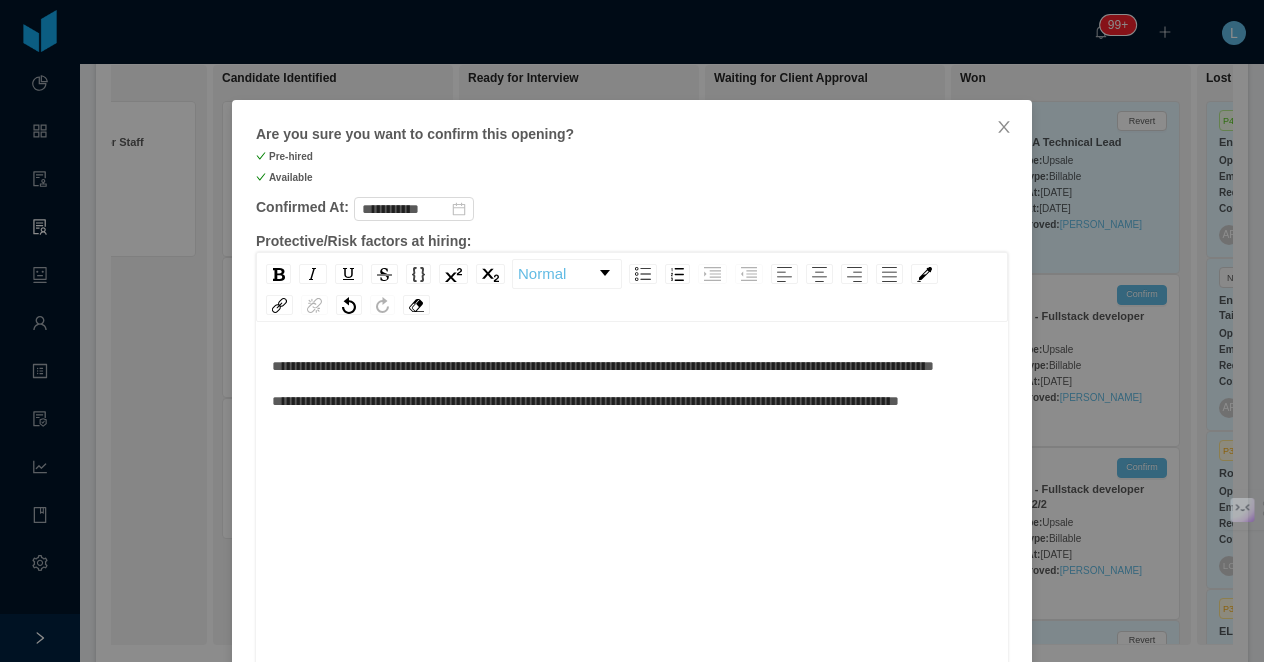 click on "**********" at bounding box center [632, 531] 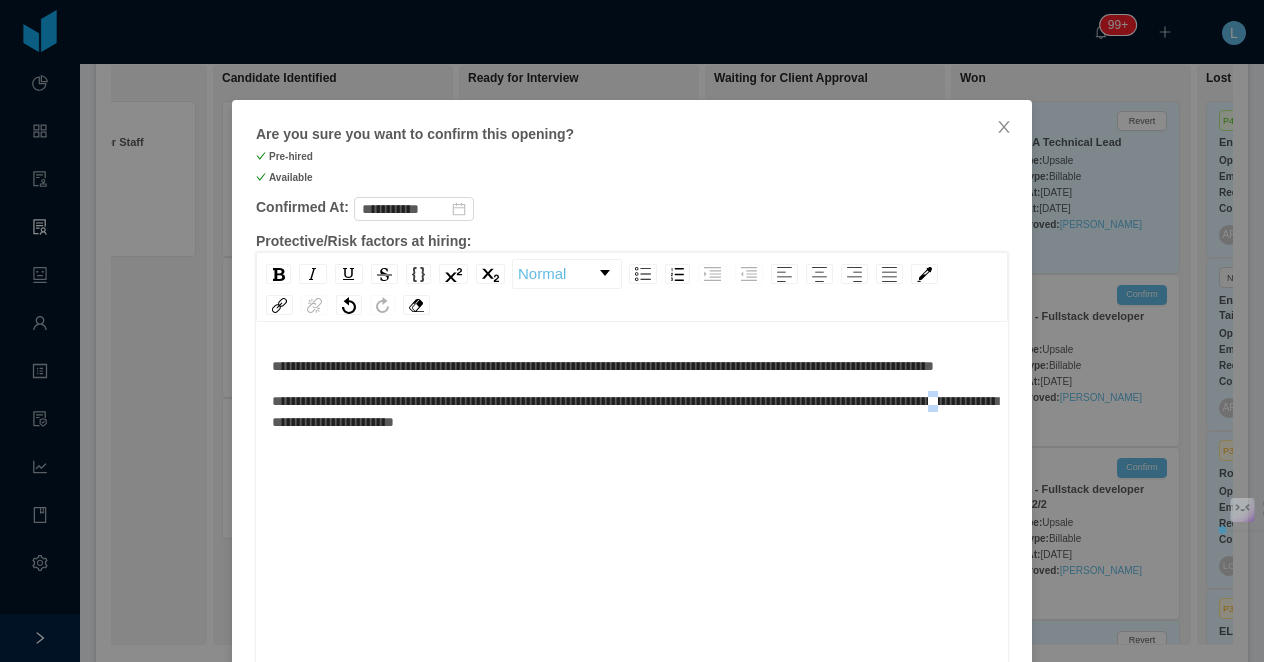 drag, startPoint x: 398, startPoint y: 446, endPoint x: 387, endPoint y: 447, distance: 11.045361 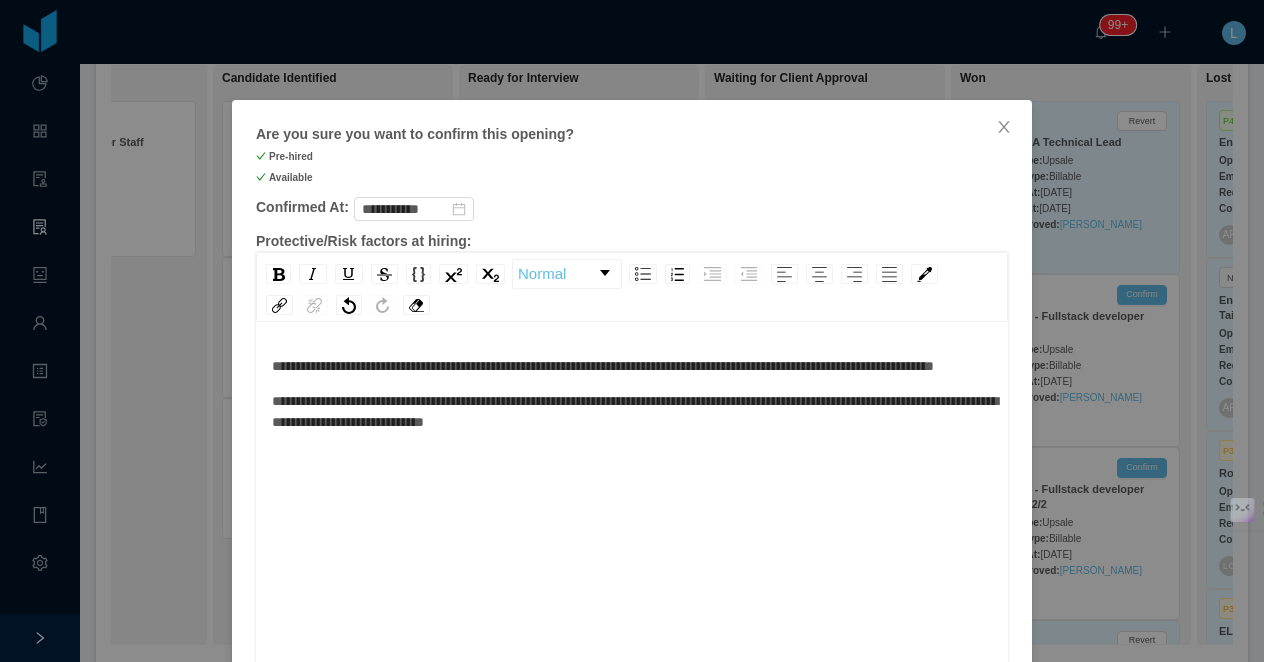 click on "**********" at bounding box center [632, 366] 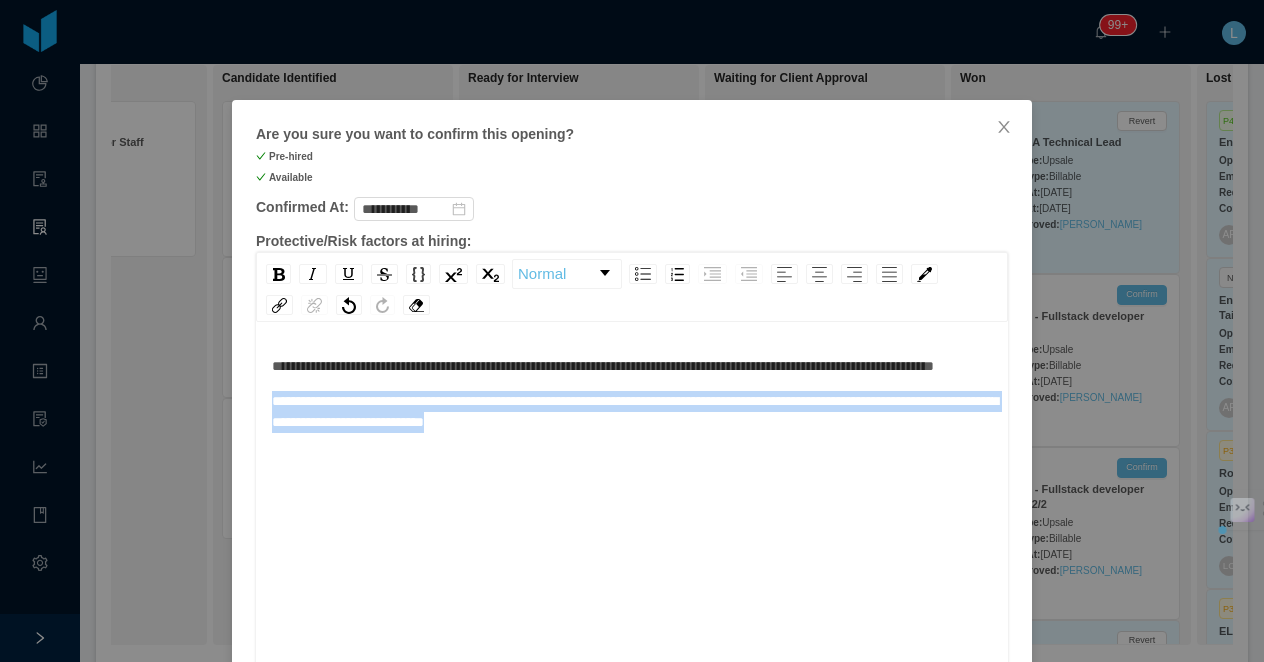 drag, startPoint x: 651, startPoint y: 445, endPoint x: 228, endPoint y: 313, distance: 443.11737 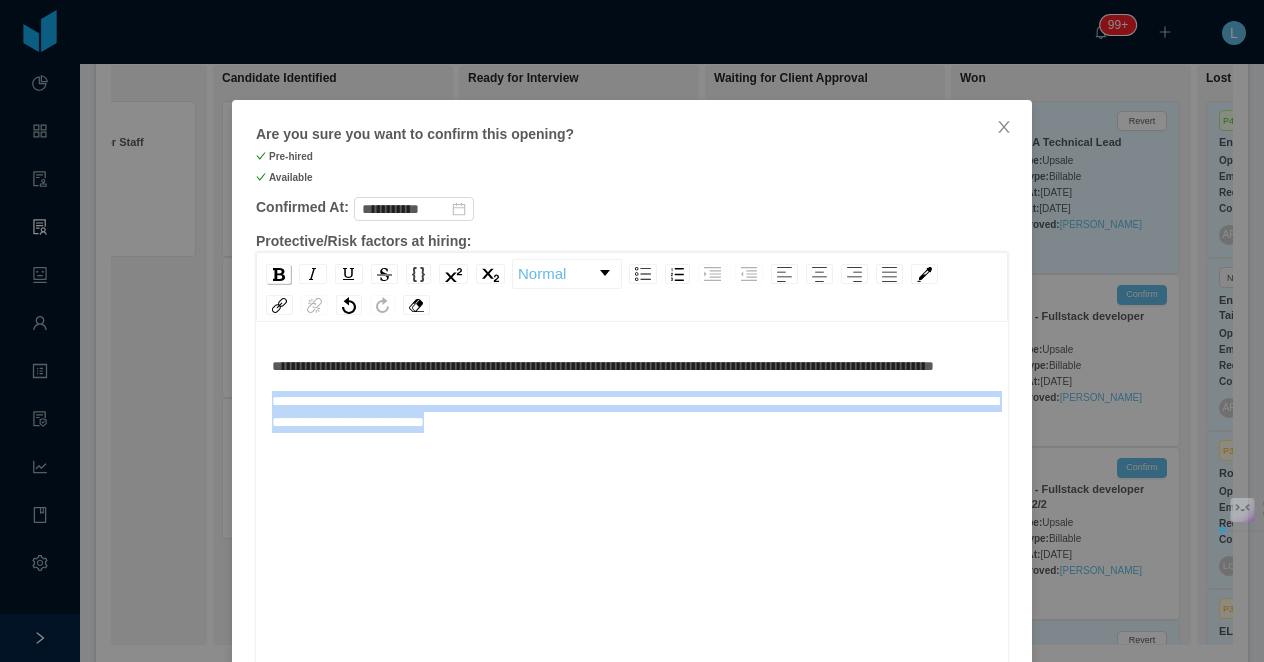 click at bounding box center [279, 274] 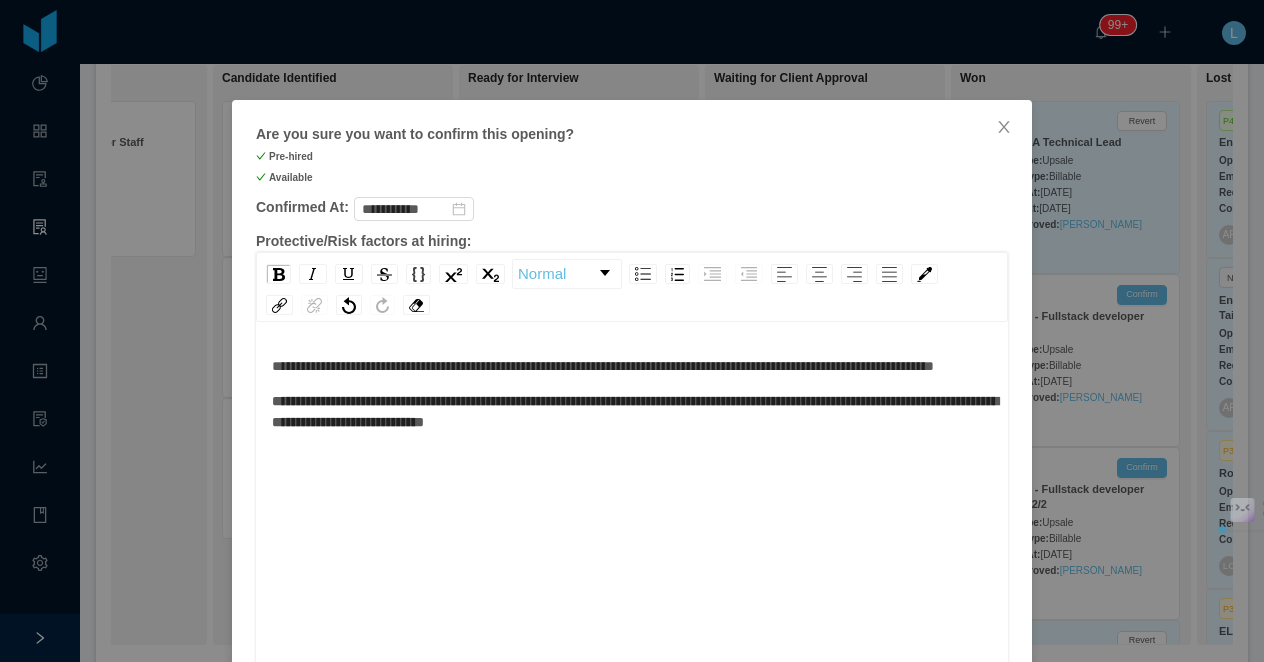 click on "**********" at bounding box center (635, 411) 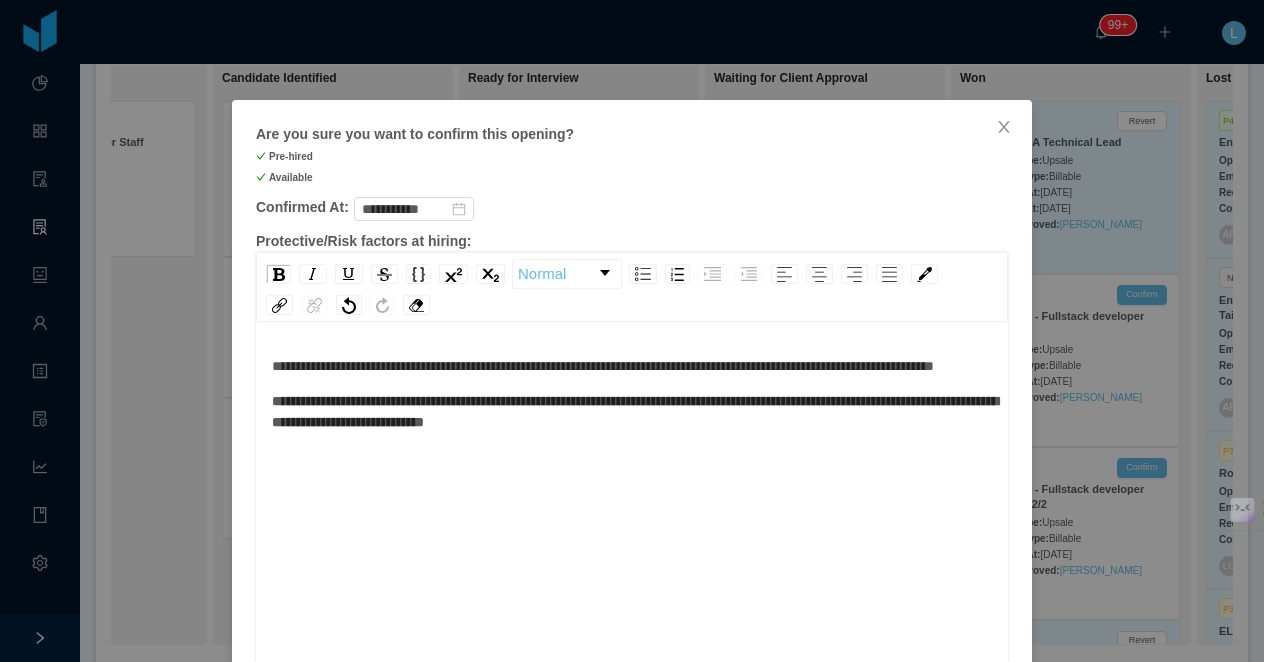 scroll, scrollTop: 44, scrollLeft: 0, axis: vertical 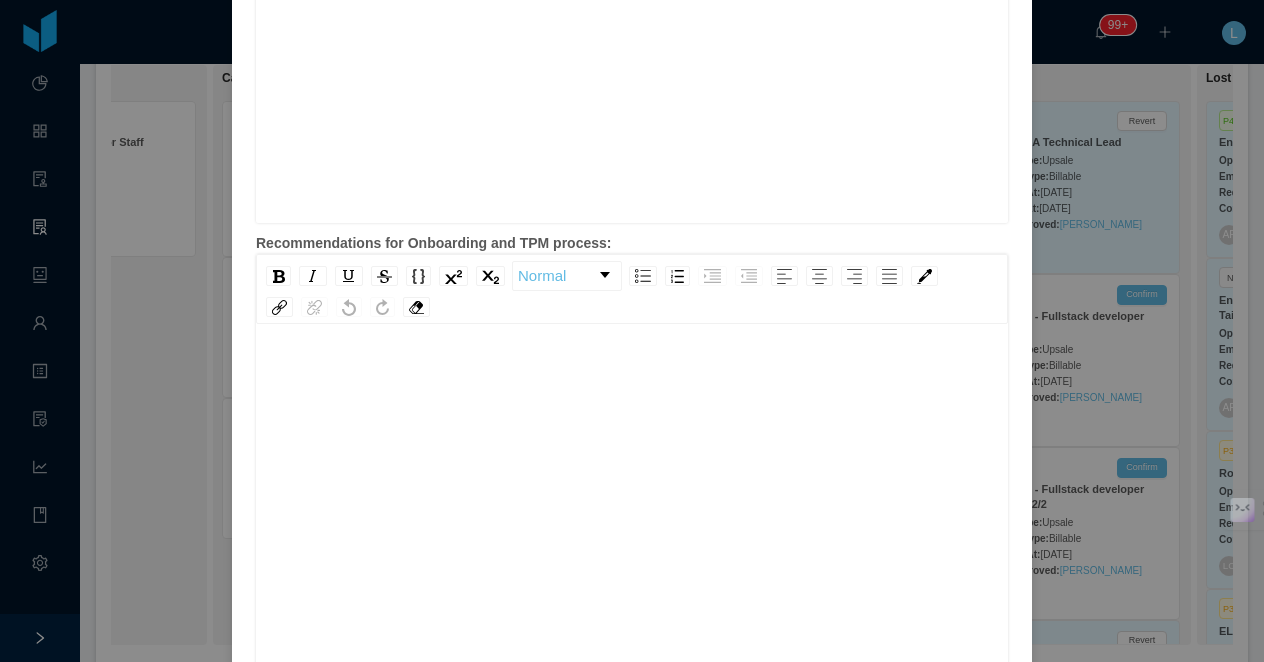 click at bounding box center [632, 533] 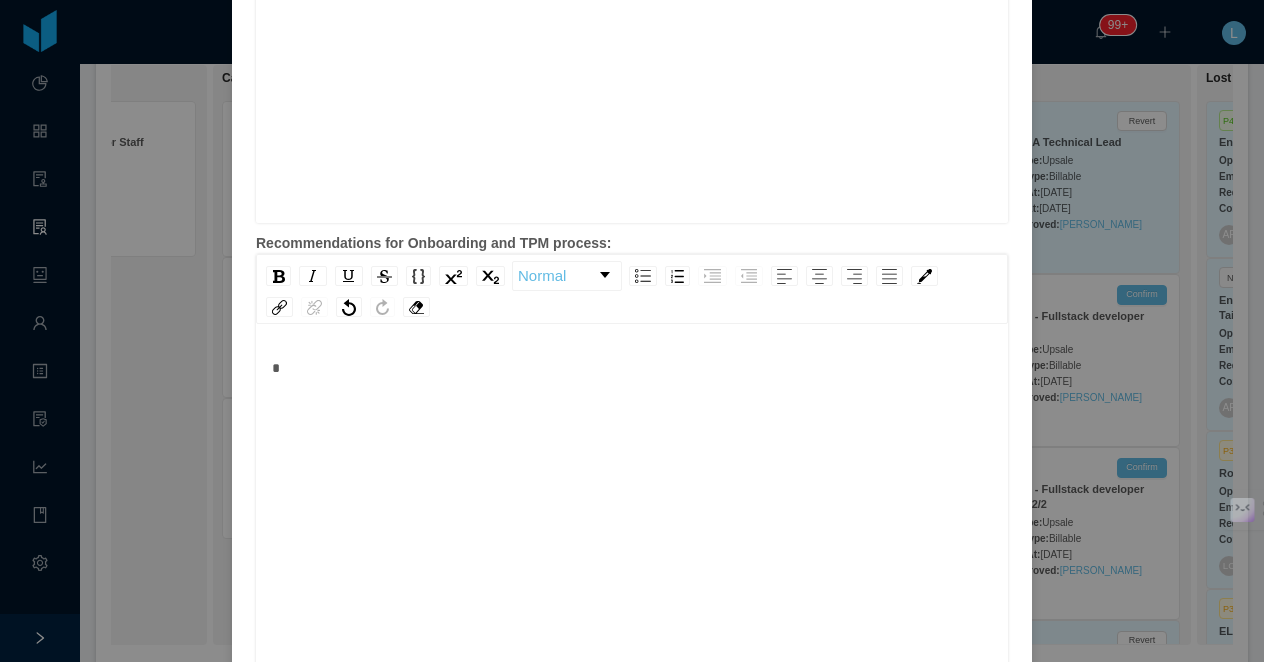 type 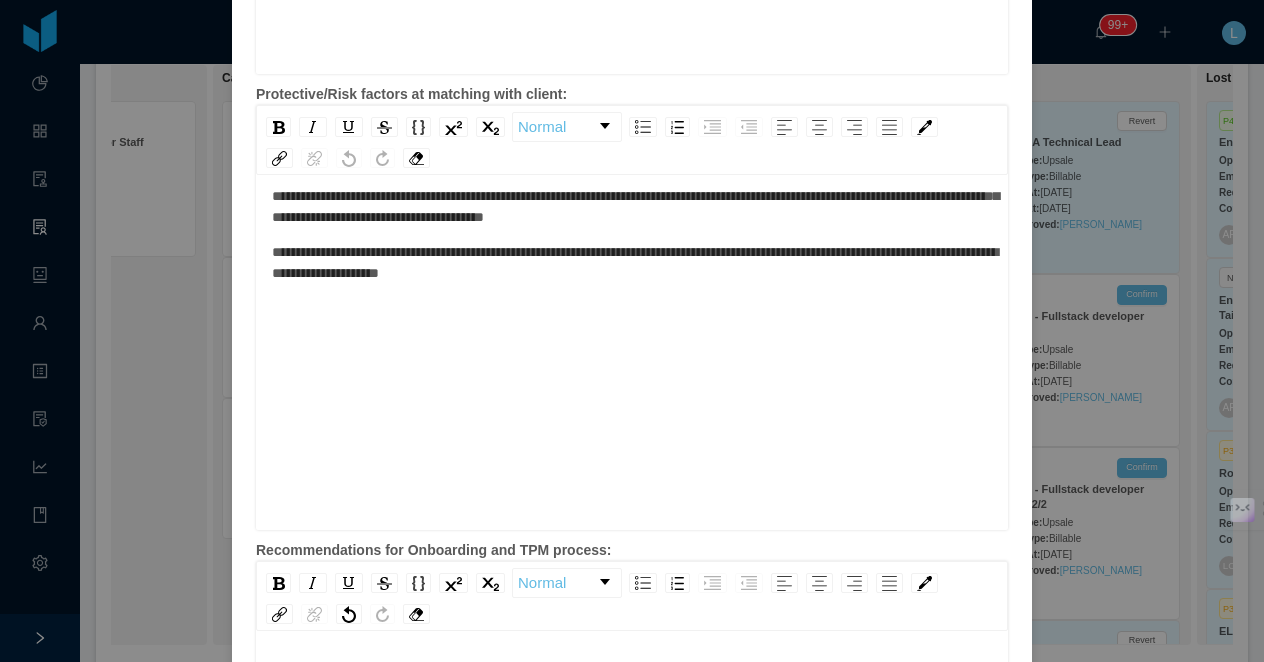 scroll, scrollTop: 582, scrollLeft: 0, axis: vertical 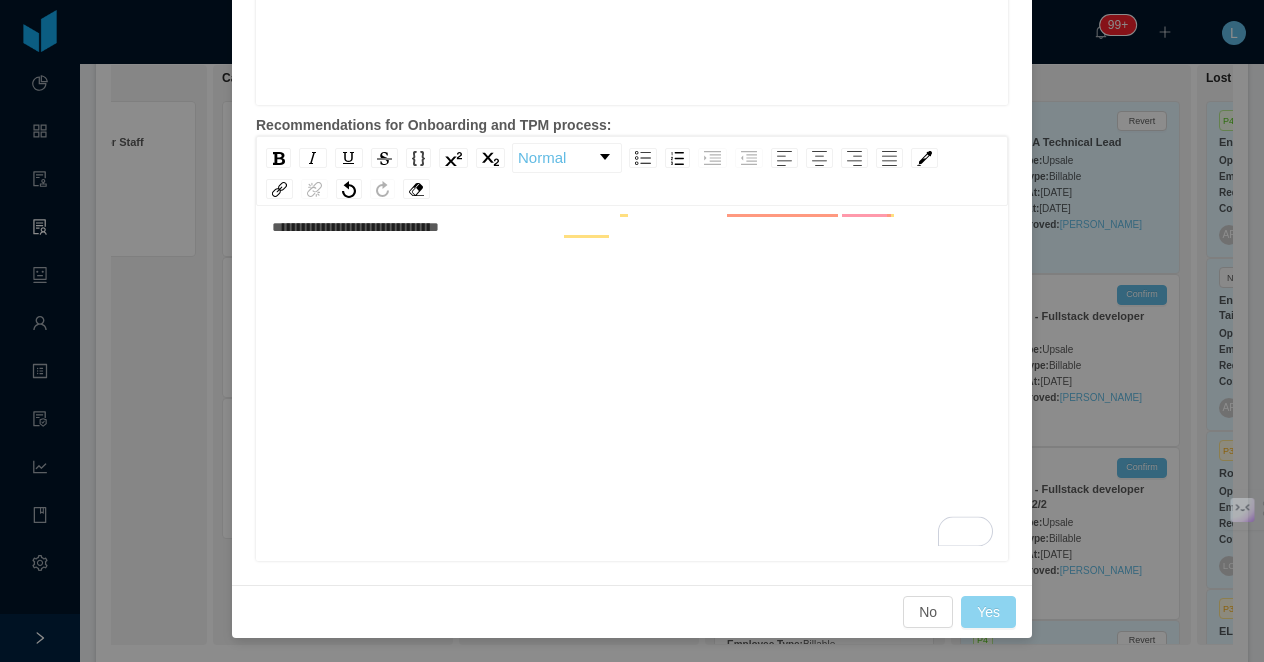 click on "Yes" at bounding box center [988, 612] 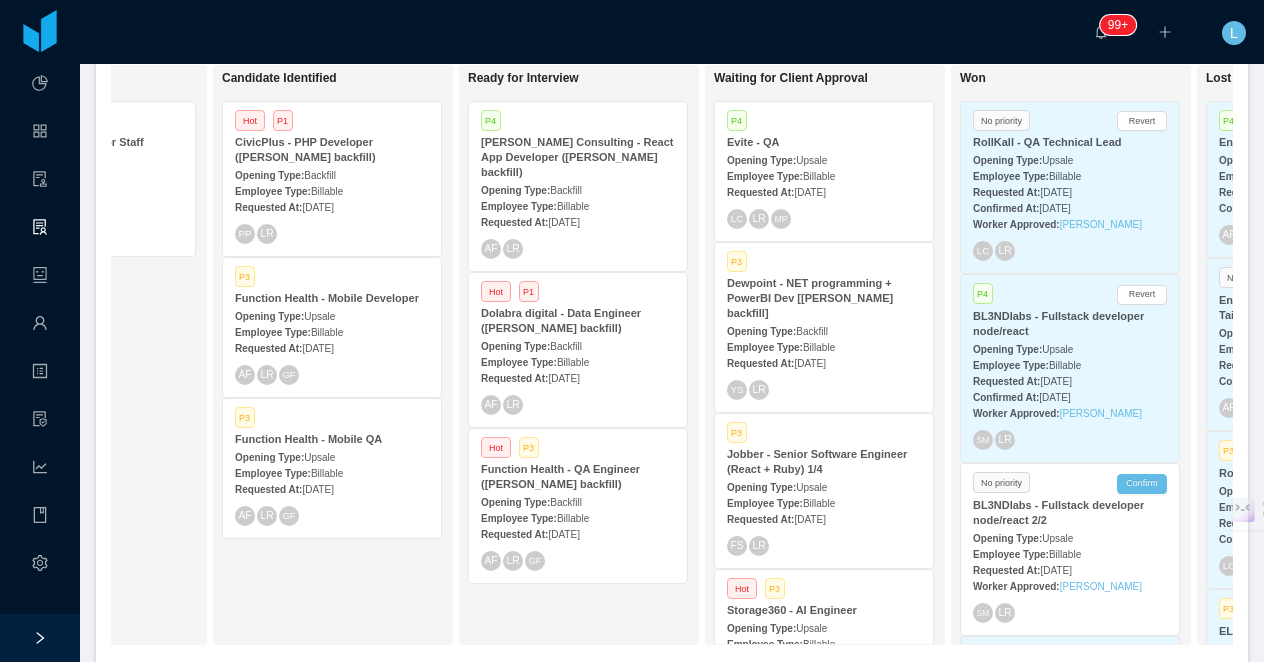 click on "[DATE]" at bounding box center (1055, 381) 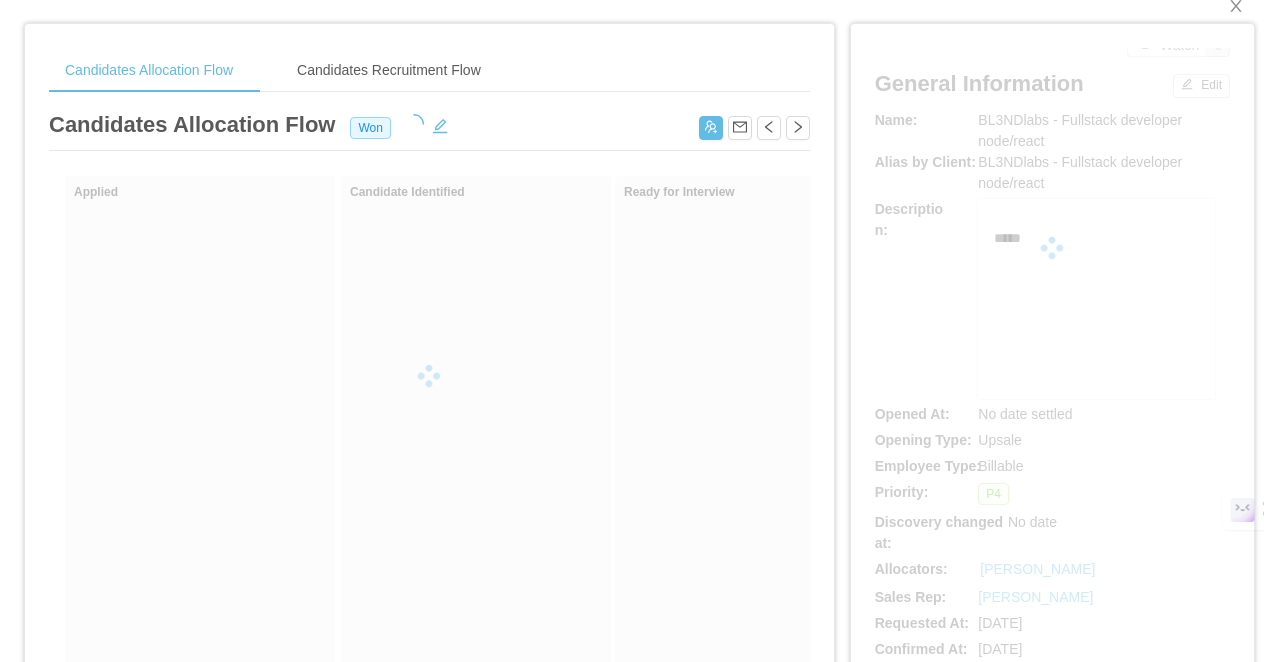 scroll, scrollTop: 0, scrollLeft: 0, axis: both 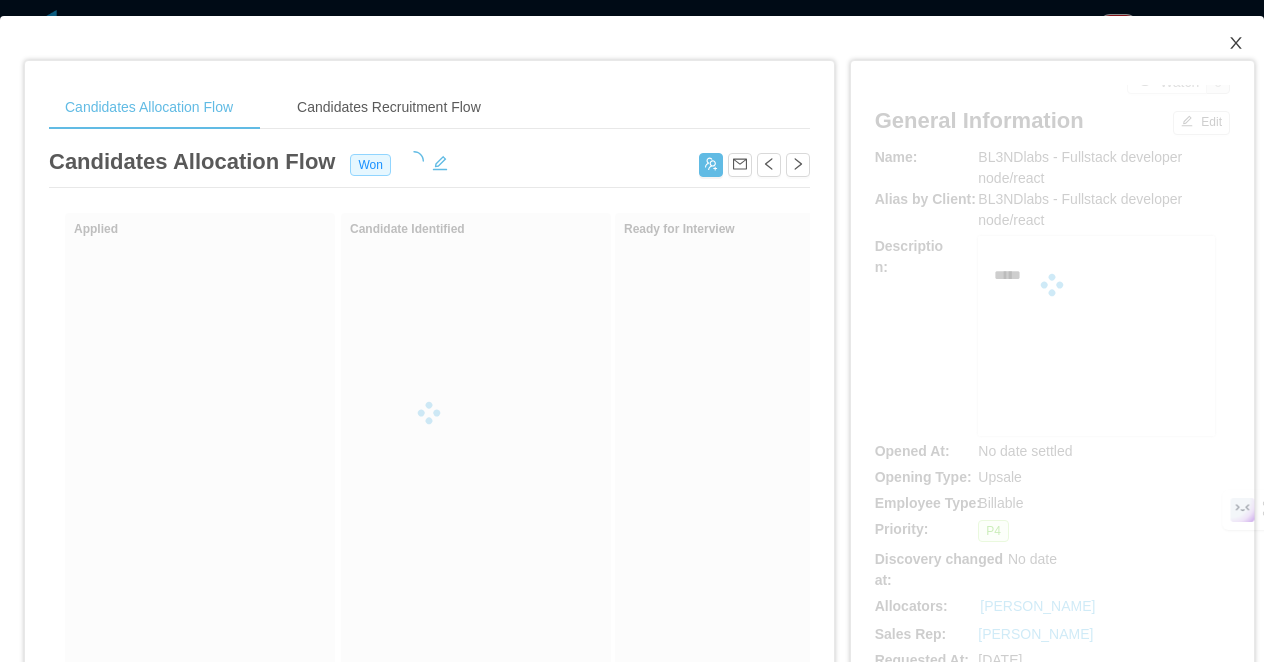 click 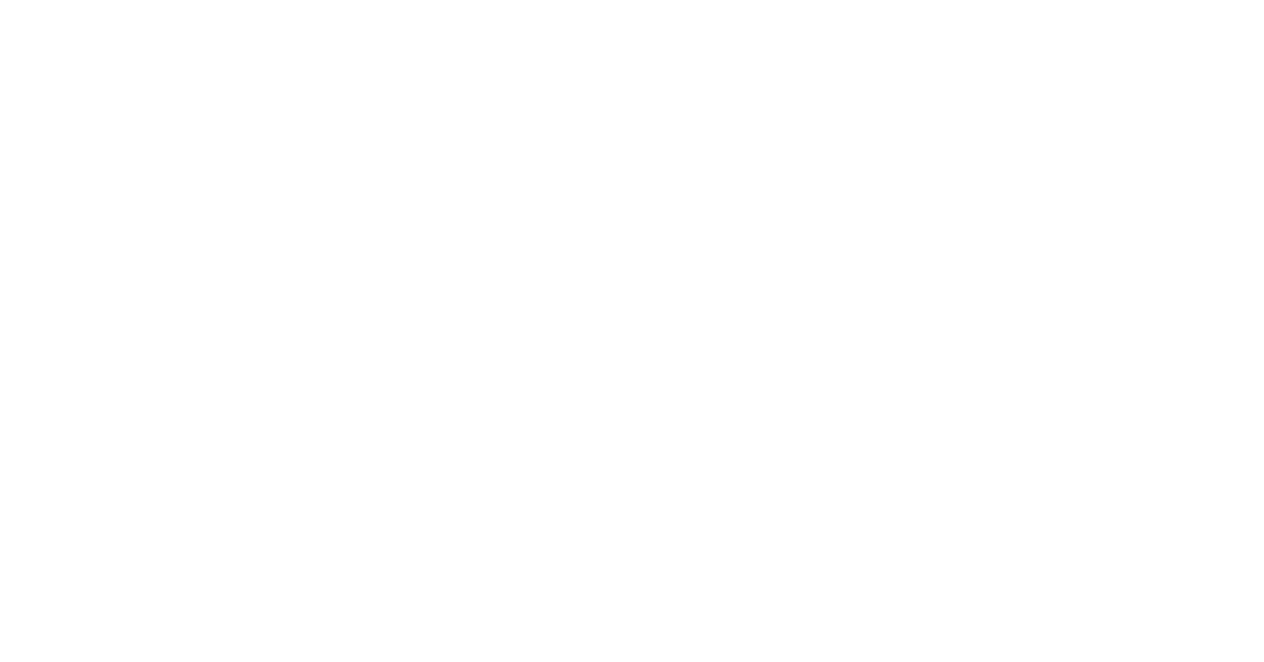 scroll, scrollTop: 0, scrollLeft: 0, axis: both 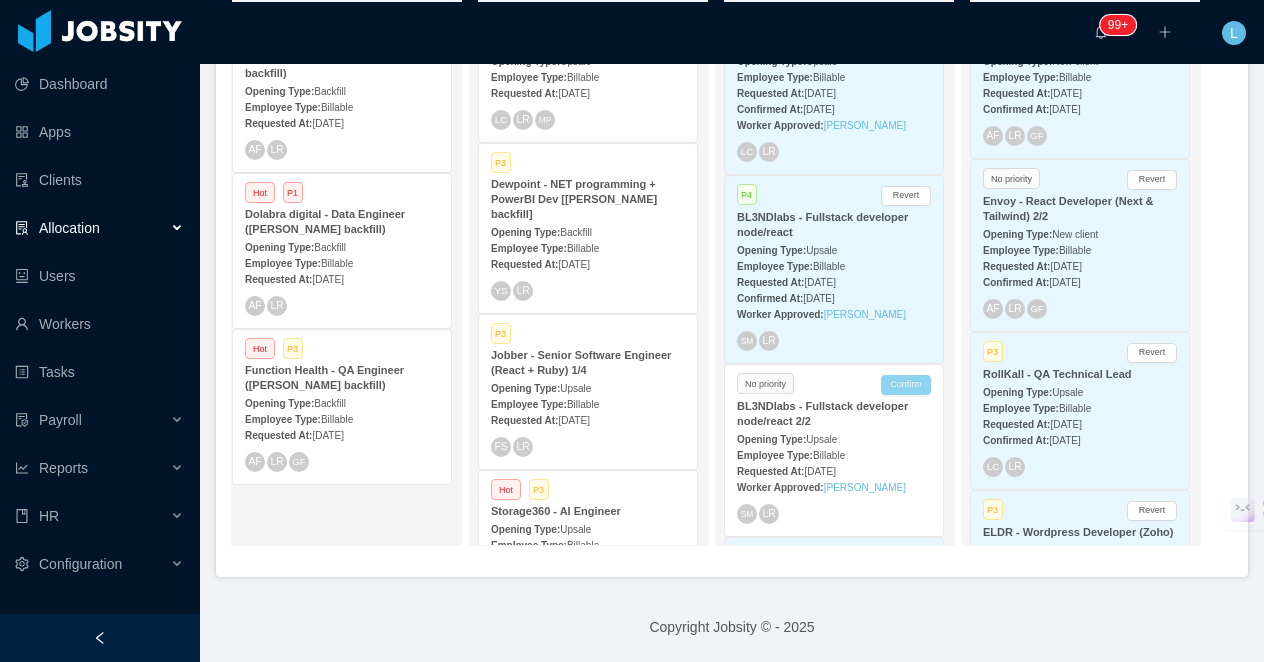 click on "Confirm" at bounding box center [906, 385] 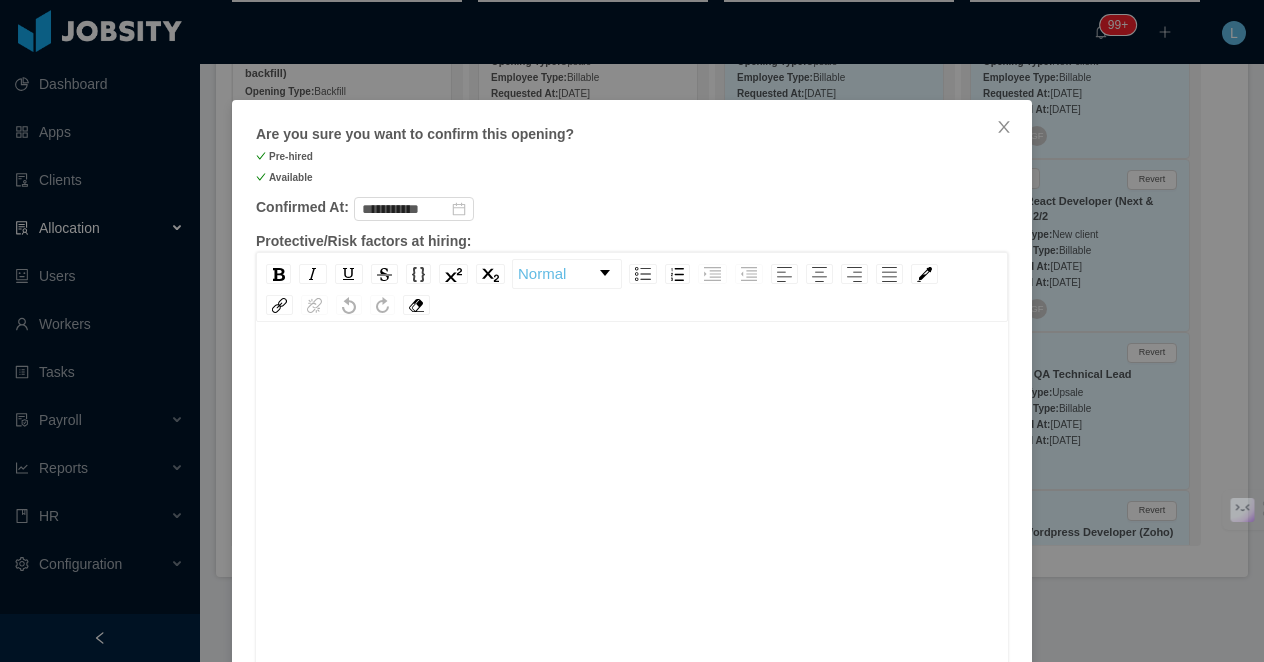 click at bounding box center [632, 531] 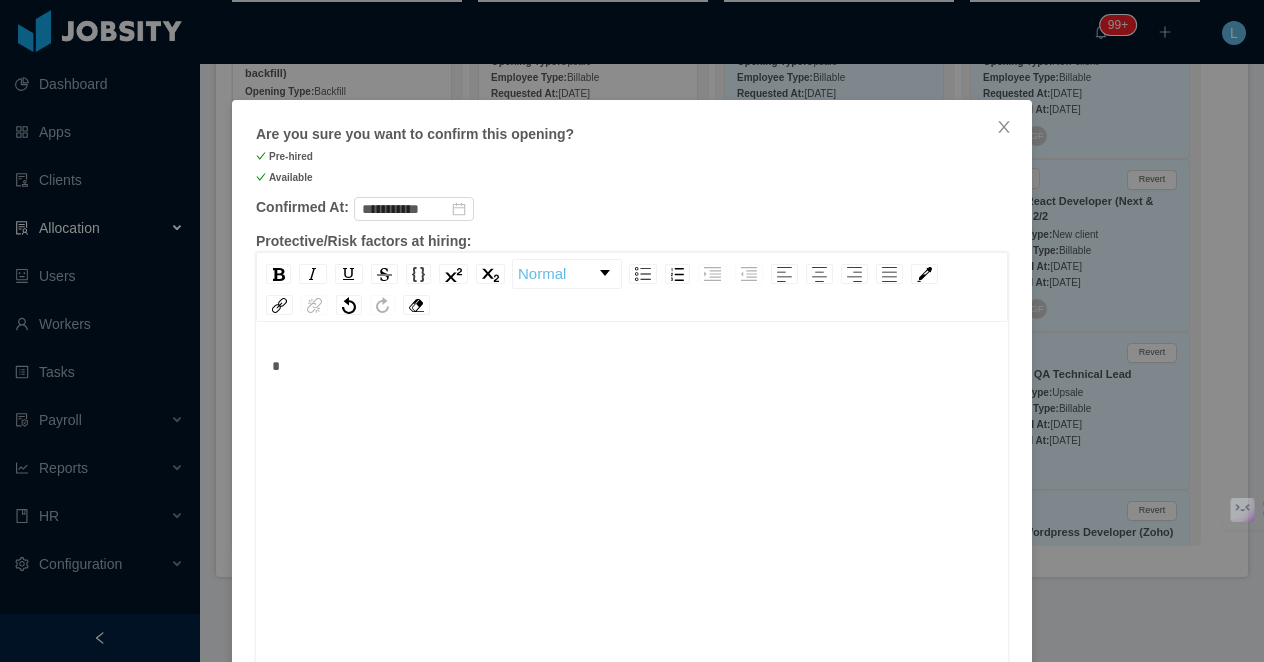 type 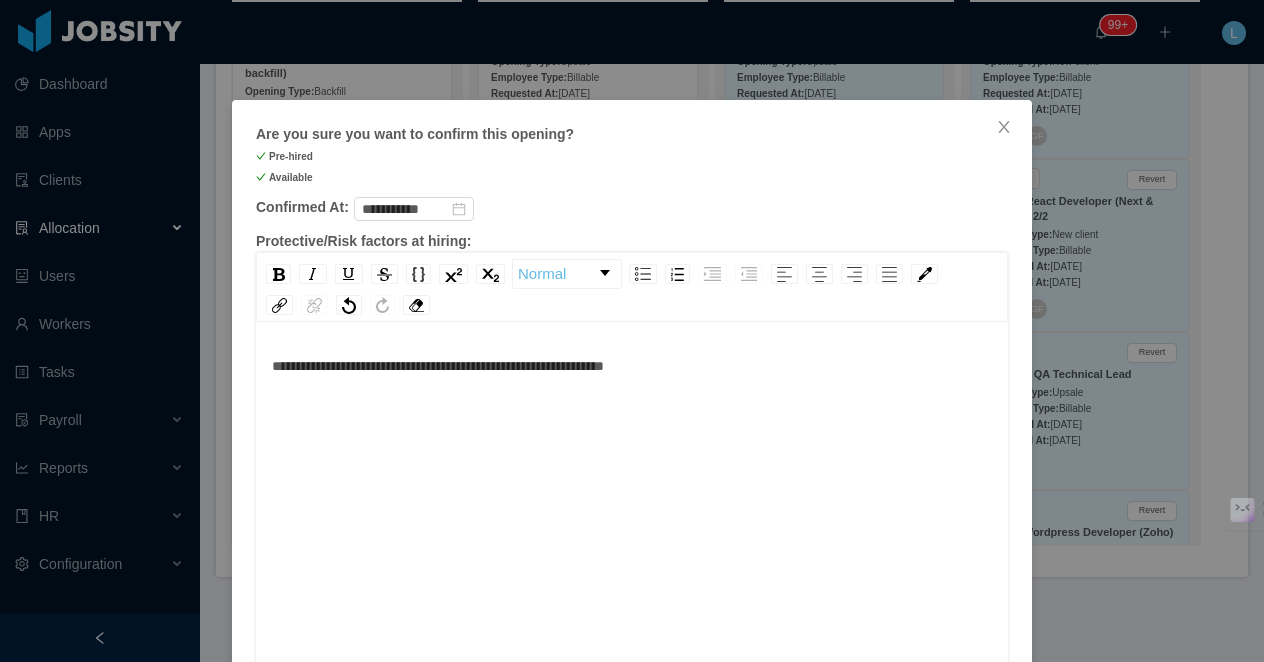 click on "**********" at bounding box center (632, 366) 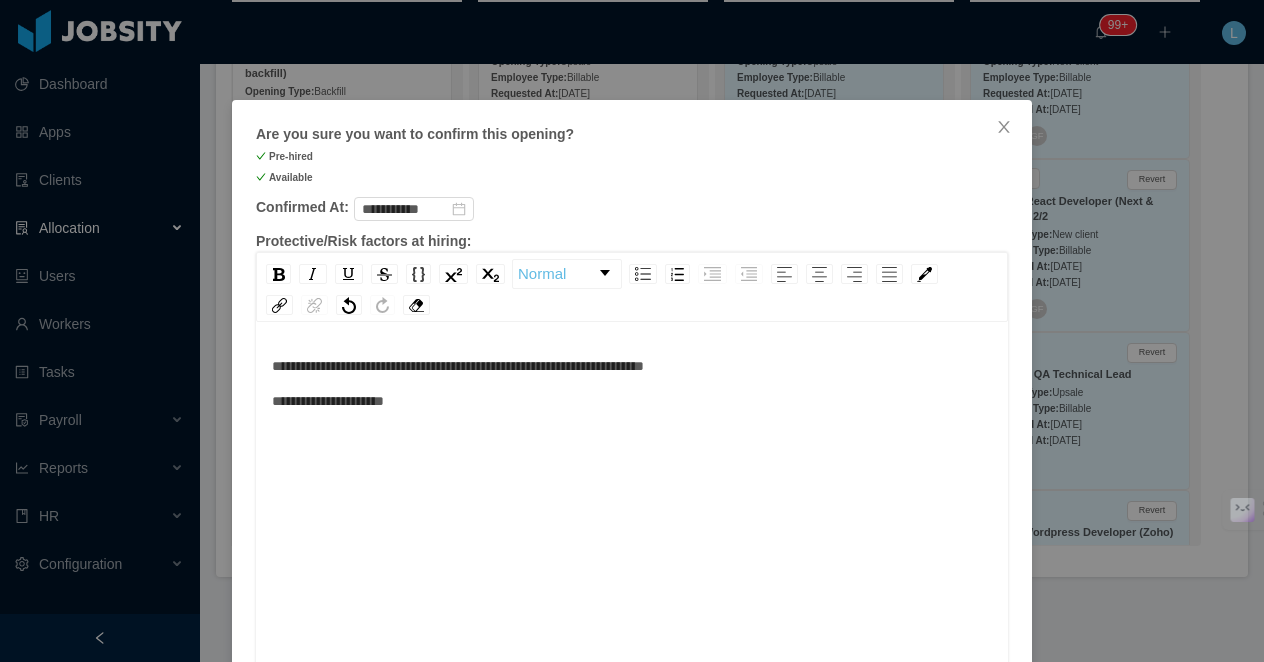 click on "**********" at bounding box center [632, 531] 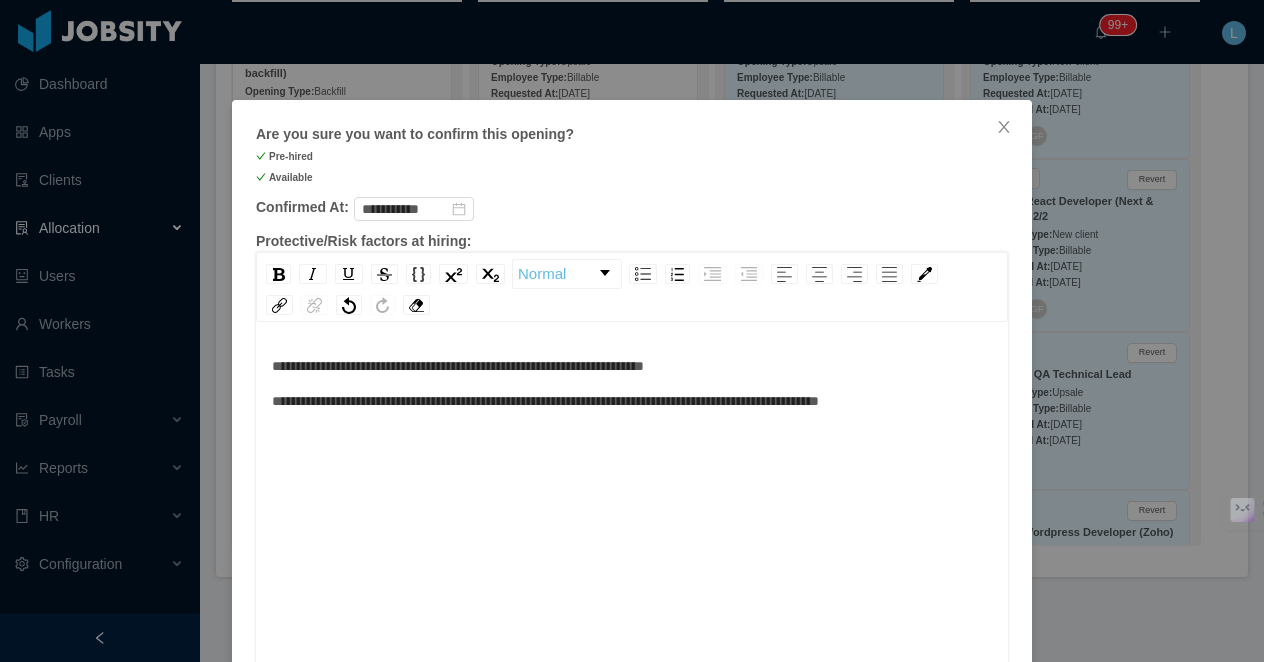 scroll, scrollTop: 44, scrollLeft: 0, axis: vertical 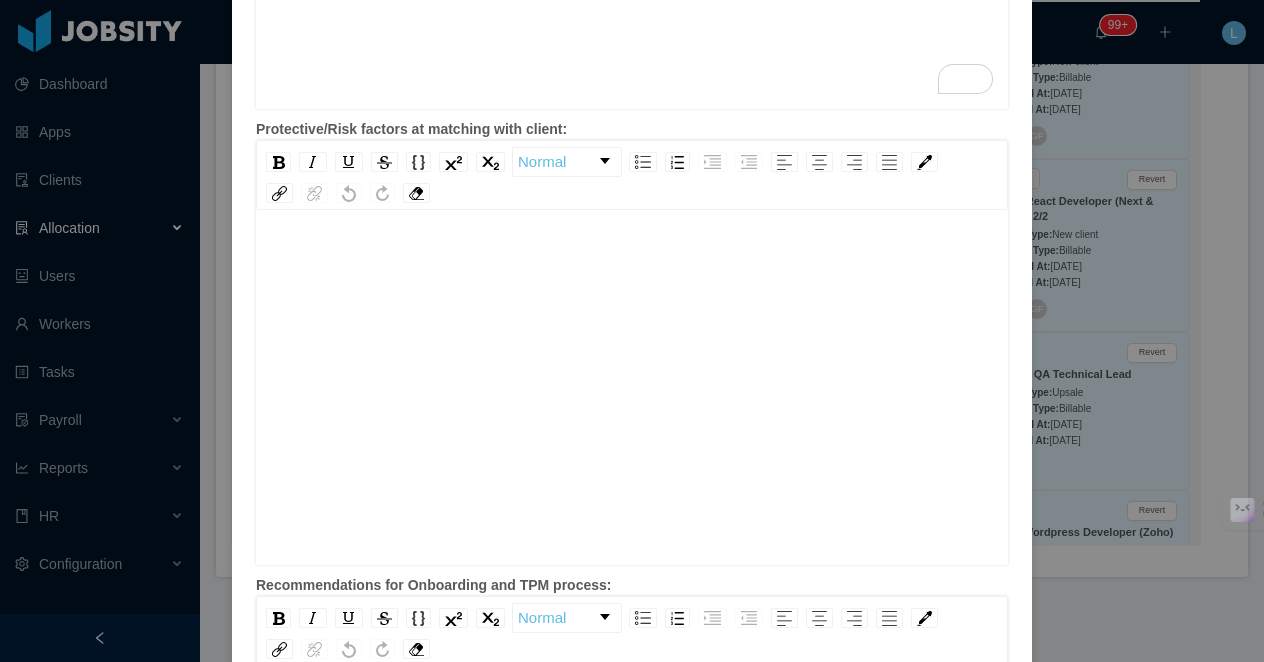 click at bounding box center [632, 419] 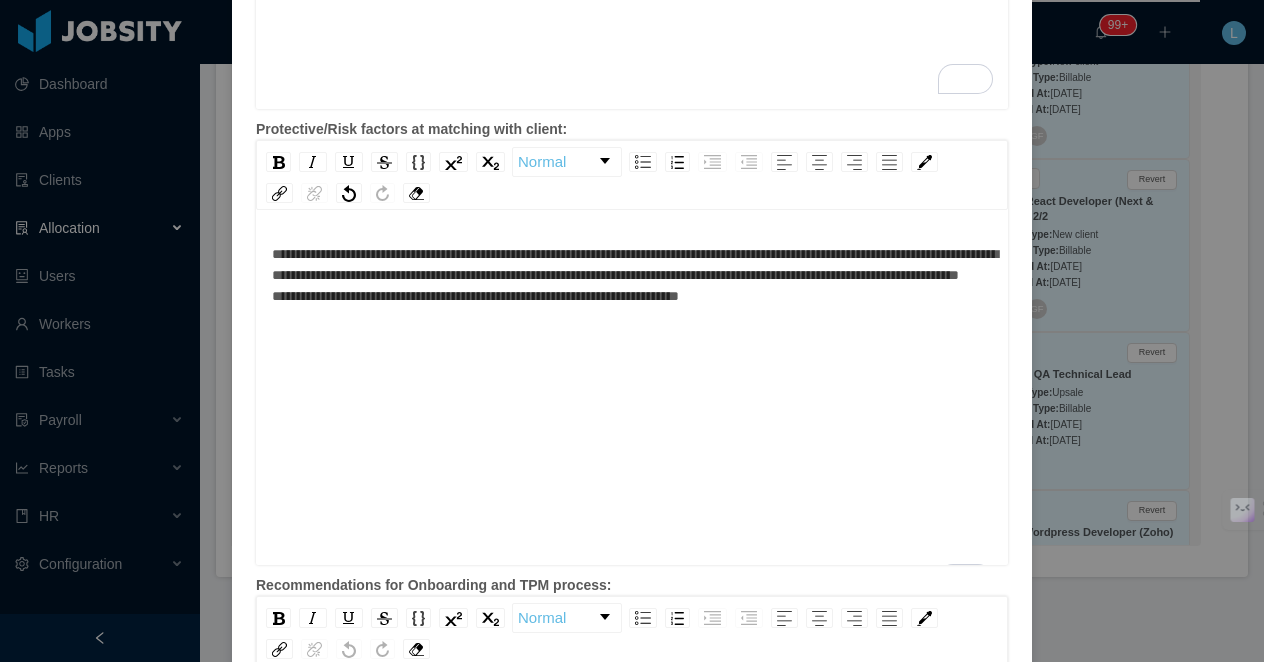 scroll, scrollTop: 44, scrollLeft: 0, axis: vertical 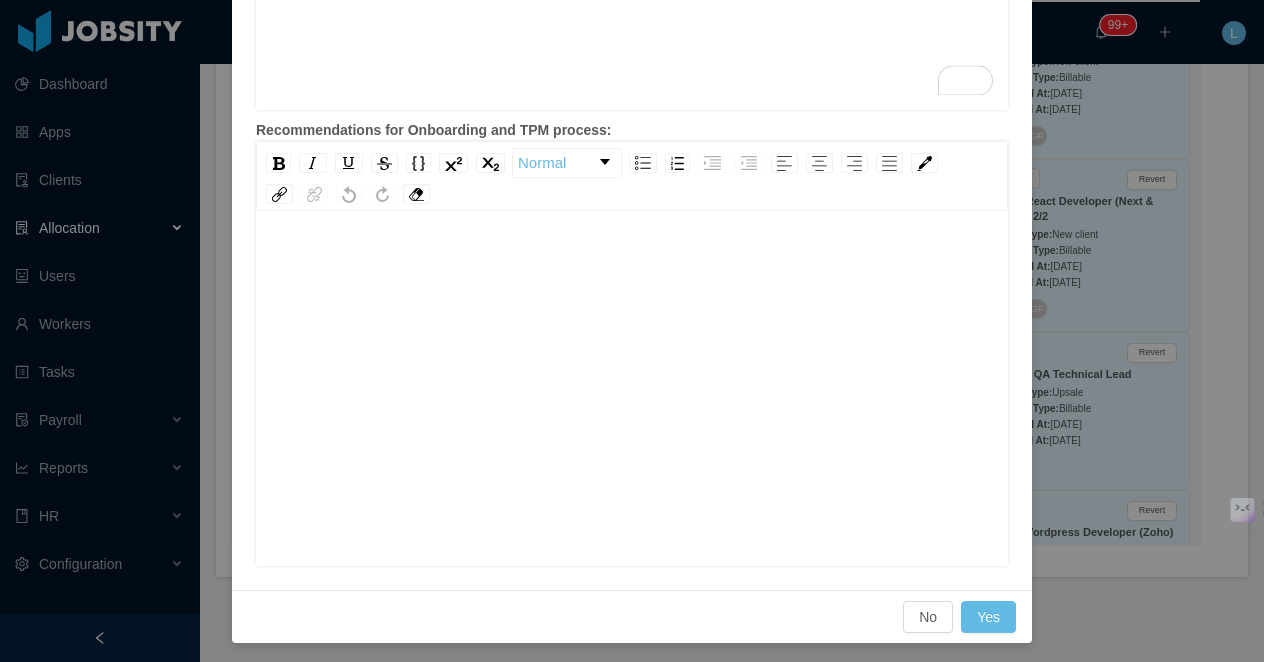 click at bounding box center [632, 420] 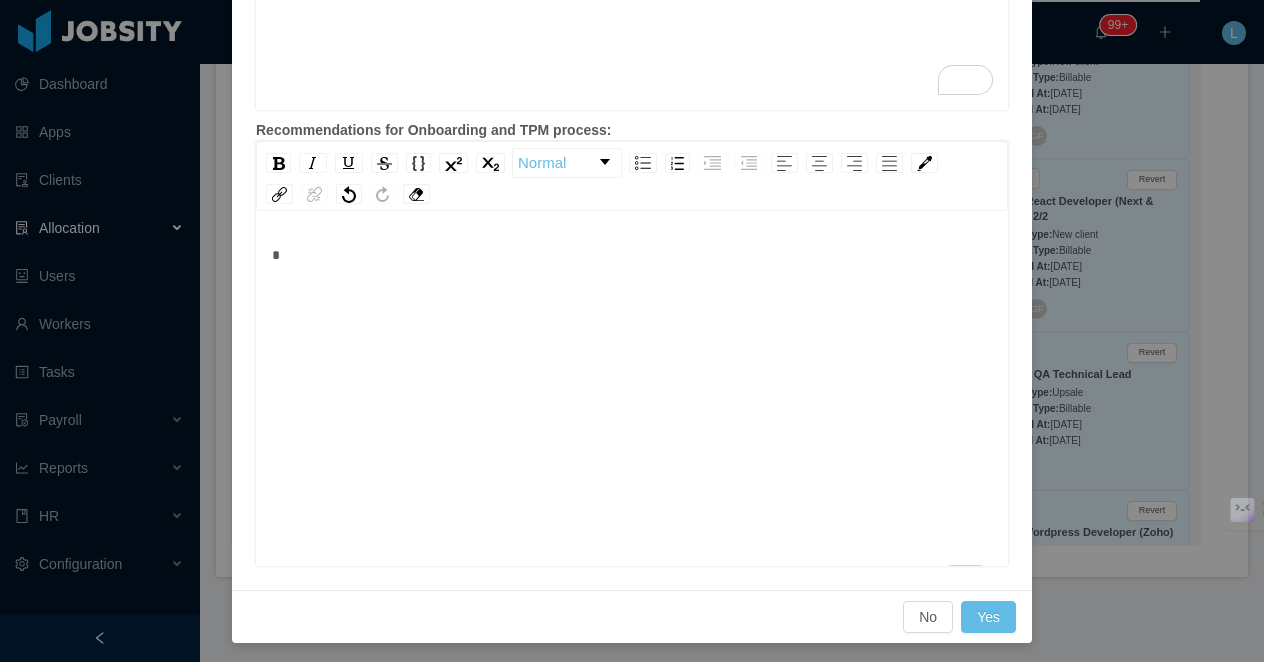 type 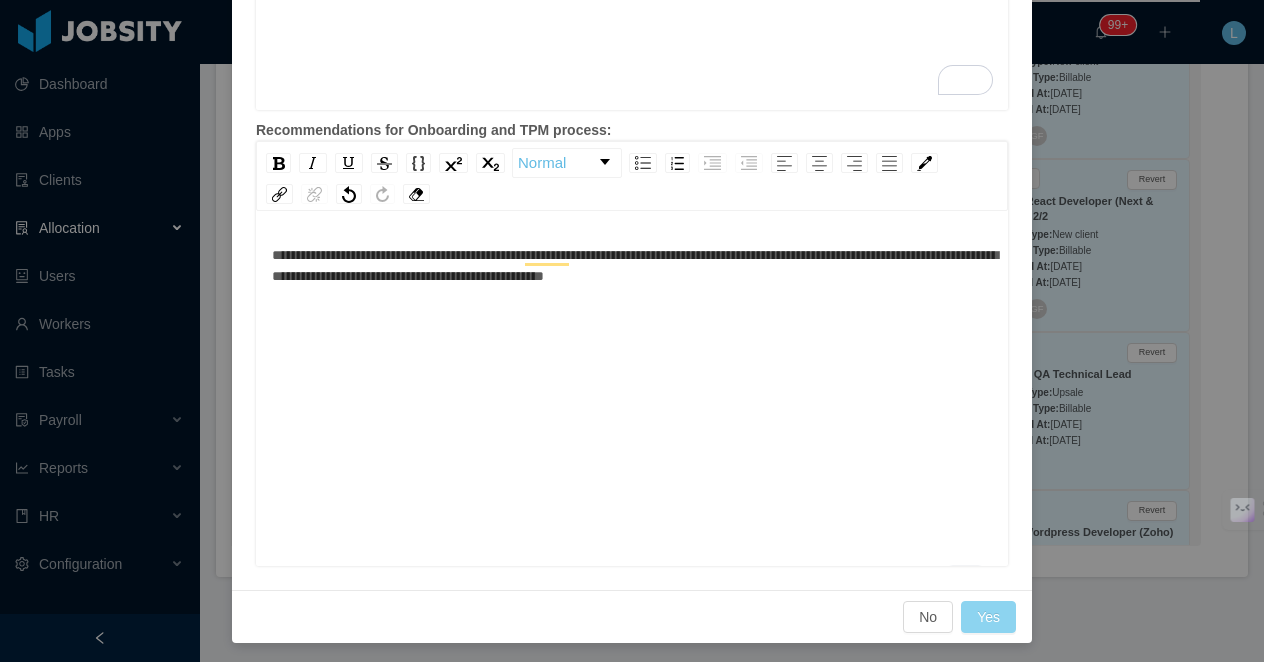 click on "Yes" at bounding box center [988, 617] 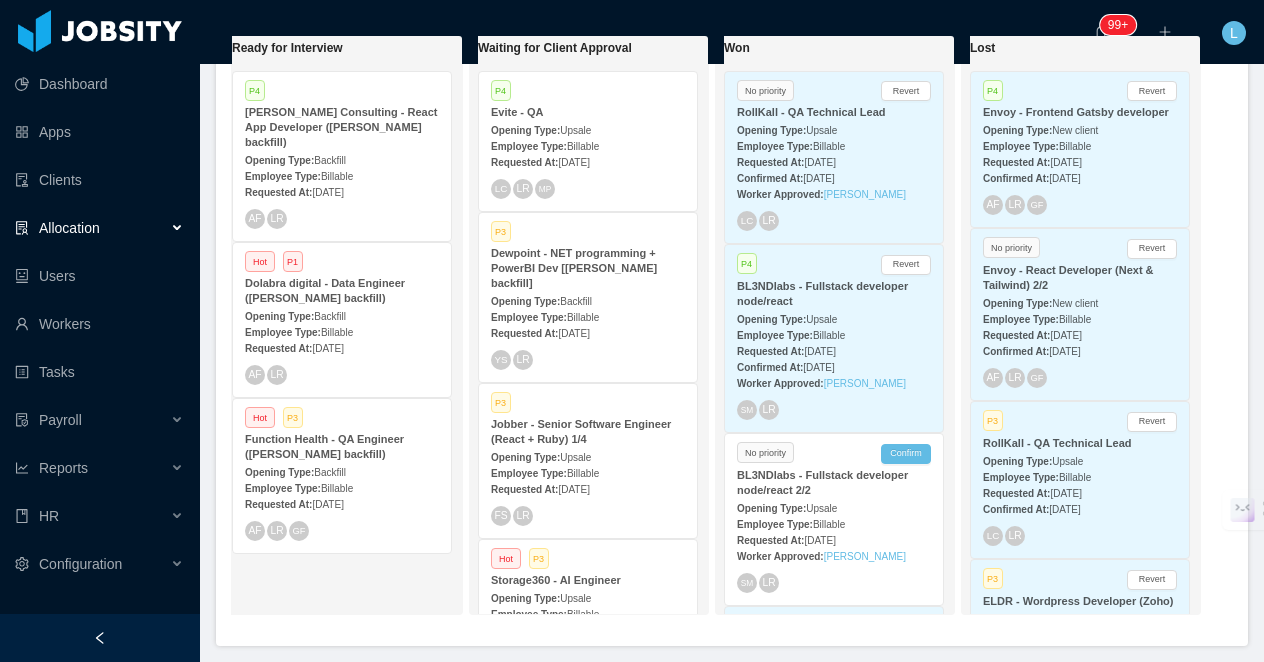 scroll, scrollTop: 417, scrollLeft: 0, axis: vertical 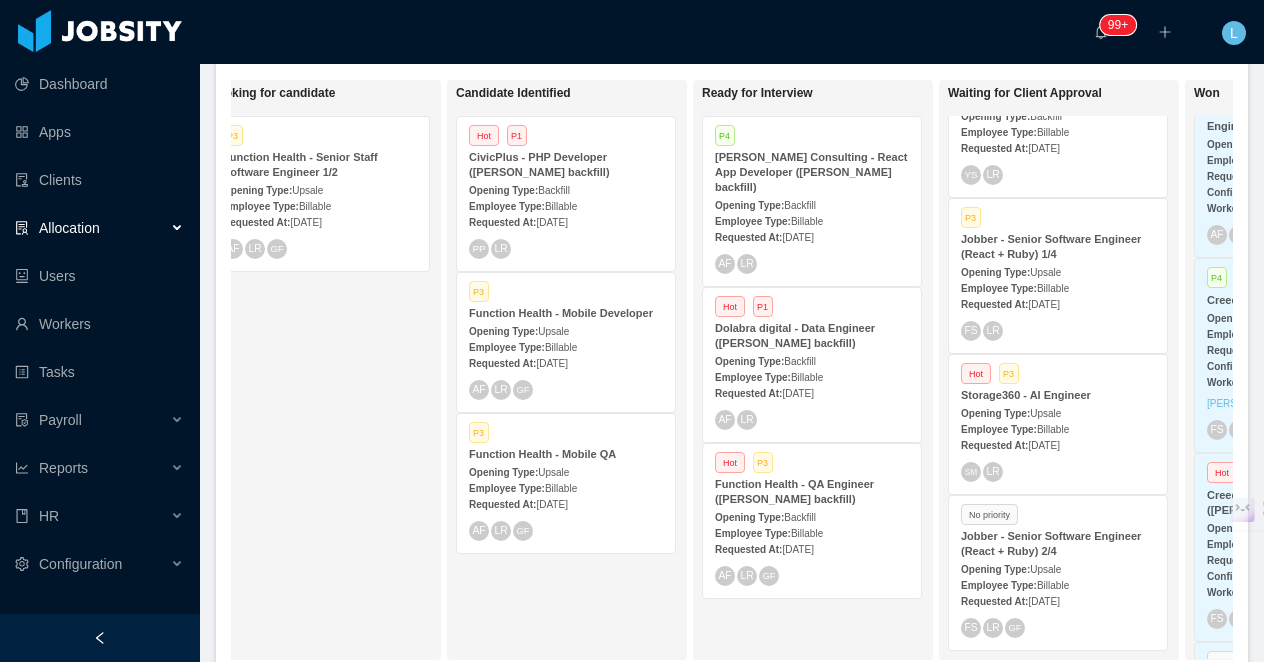 click on "Employee Type:   Billable" at bounding box center [1058, 428] 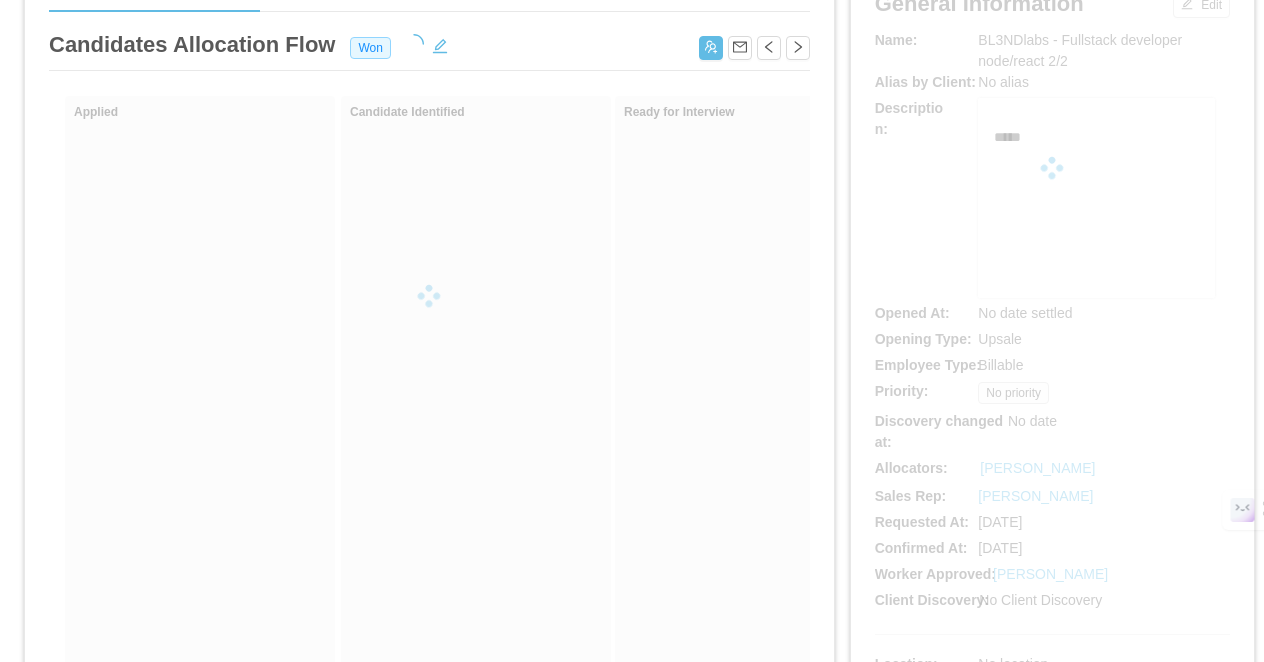 scroll, scrollTop: 0, scrollLeft: 0, axis: both 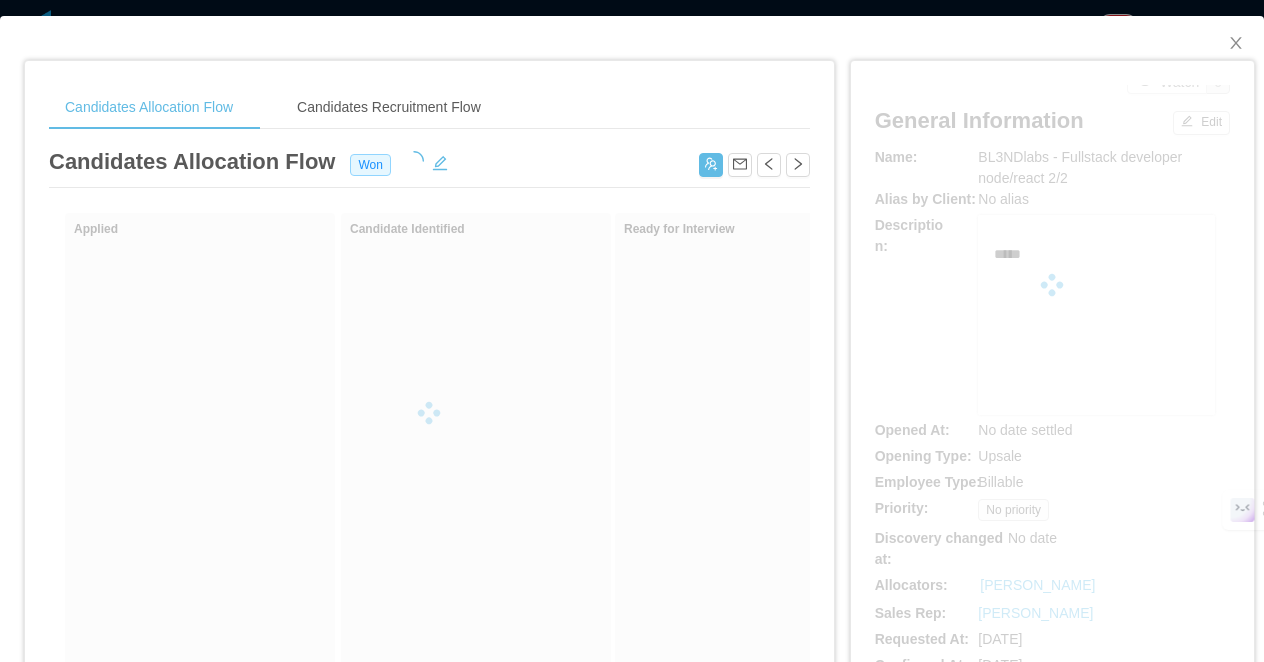 click on "Candidates Allocation Flow Candidates Recruitment Flow  Candidates Allocation Flow   Won   Show withdrawn Applied Candidate Identified Ready for Interview Waiting for Client Approval Approved Discarded Rejected Watch 0 General Information Edit Name: BL3NDlabs - Fullstack developer node/react 2/2 Alias by Client:   No alias Description: ***** Opened At: No date settled Opening Type: Upsale Employee Type: Billable Priority: No priority Discovery changed at:   No date Allocators: Luisa Romero Sales Rep: Santiago Mino Requested At: Jun 18th, 2025 Confirmed At: Jul 7th, 2025 Worker Approved: Guilherme DeLuca Client Discovery:   No Client Discovery   Location: No location   Seniority: Job Titles: Skills:  No skills added  Salary:  No salary added Revert" at bounding box center (632, 331) 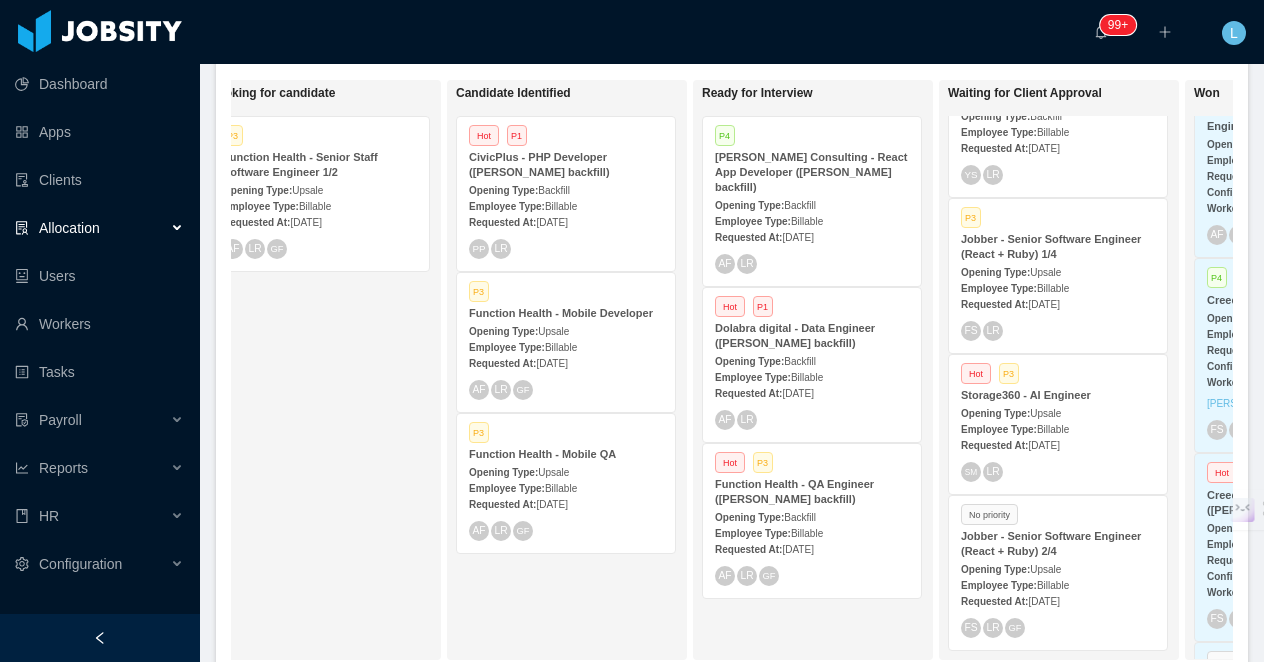 click on "Opening Type:   Backfill" at bounding box center (812, 360) 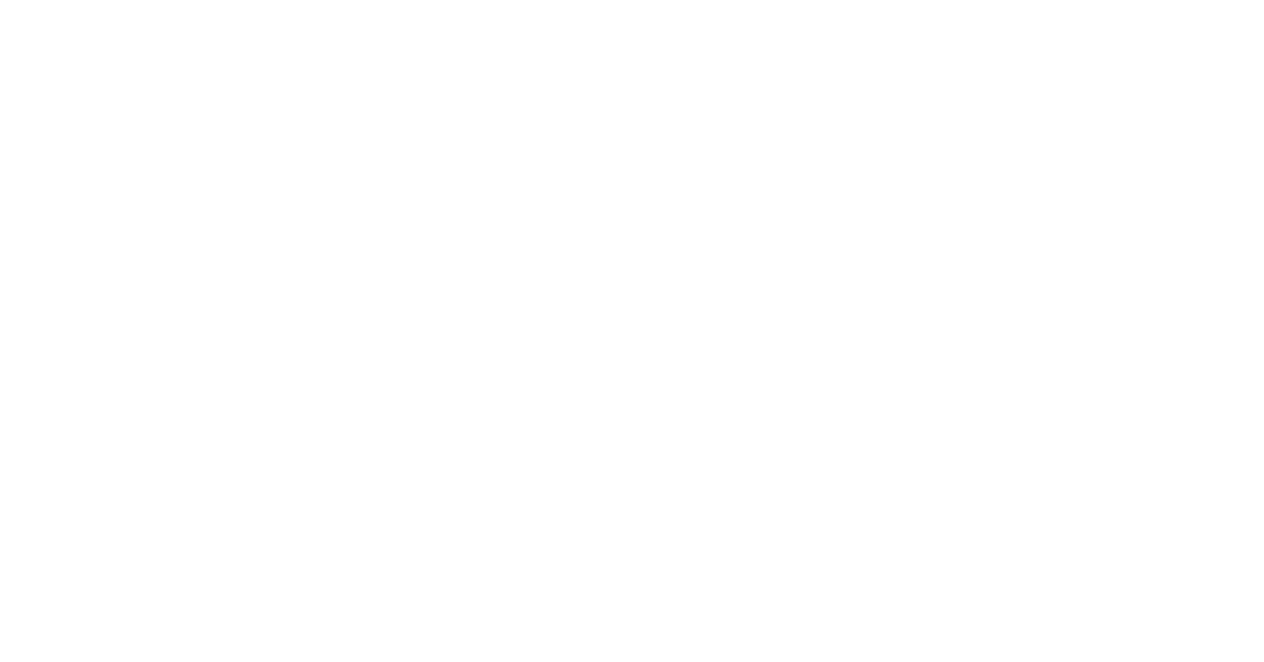 scroll, scrollTop: 0, scrollLeft: 0, axis: both 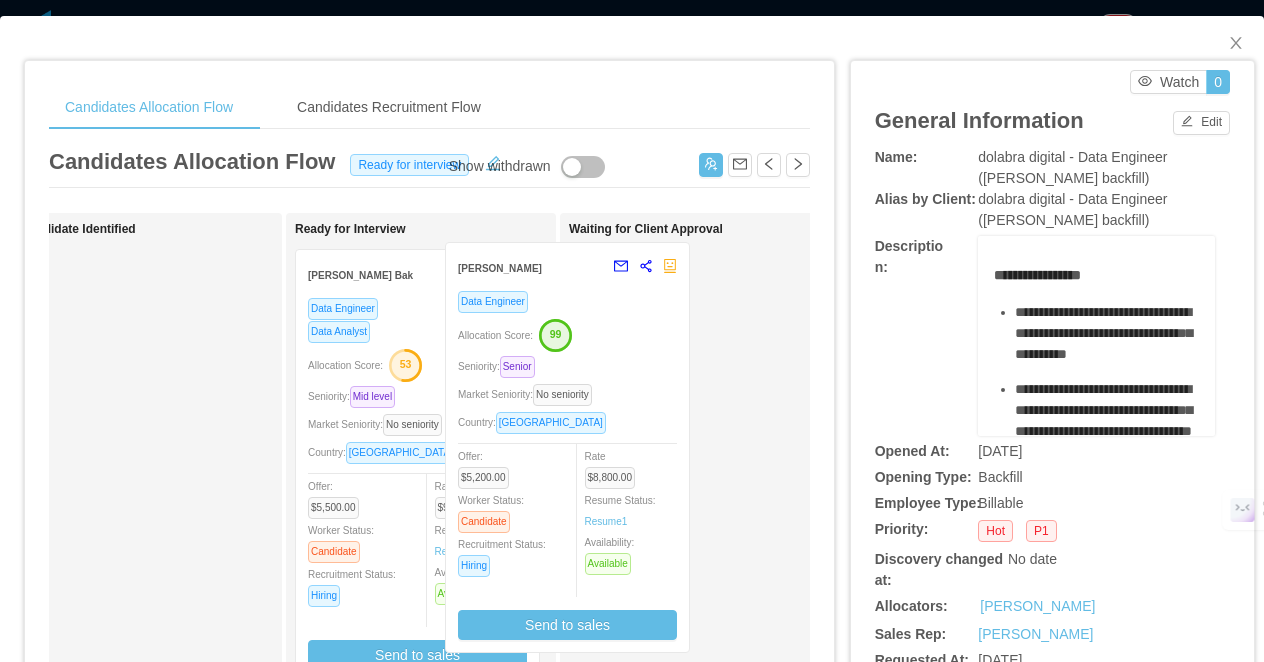 drag, startPoint x: 549, startPoint y: 350, endPoint x: 646, endPoint y: 347, distance: 97.04638 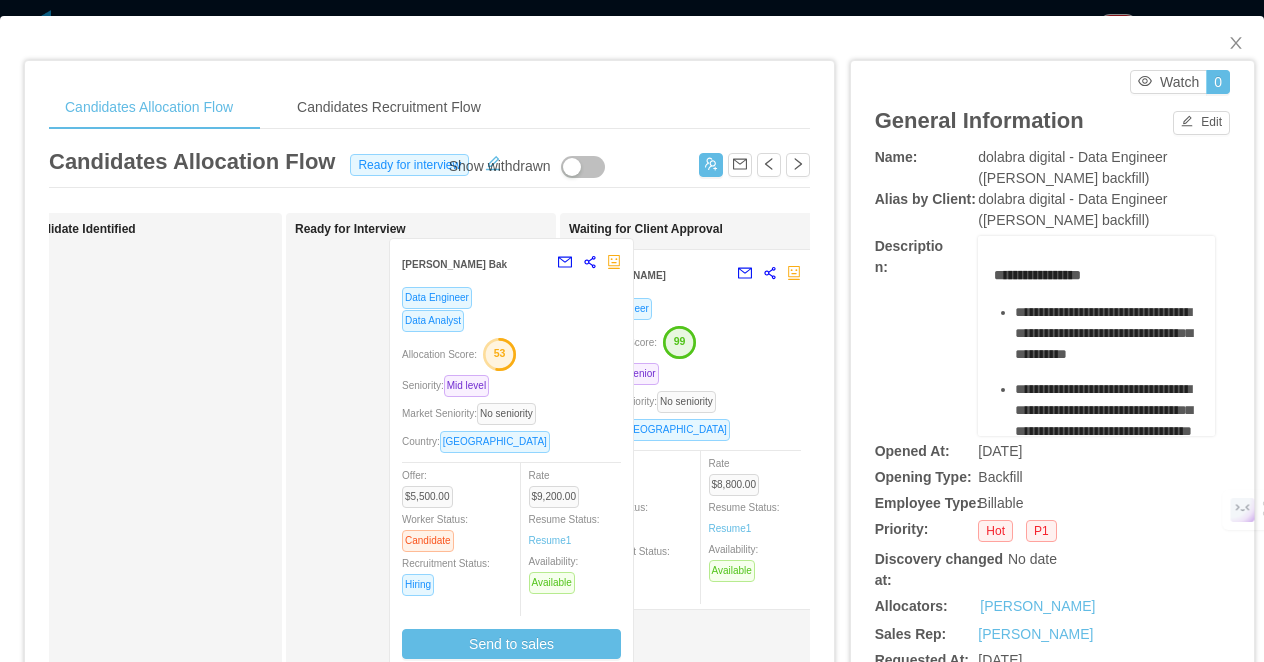 drag, startPoint x: 554, startPoint y: 354, endPoint x: 635, endPoint y: 350, distance: 81.09871 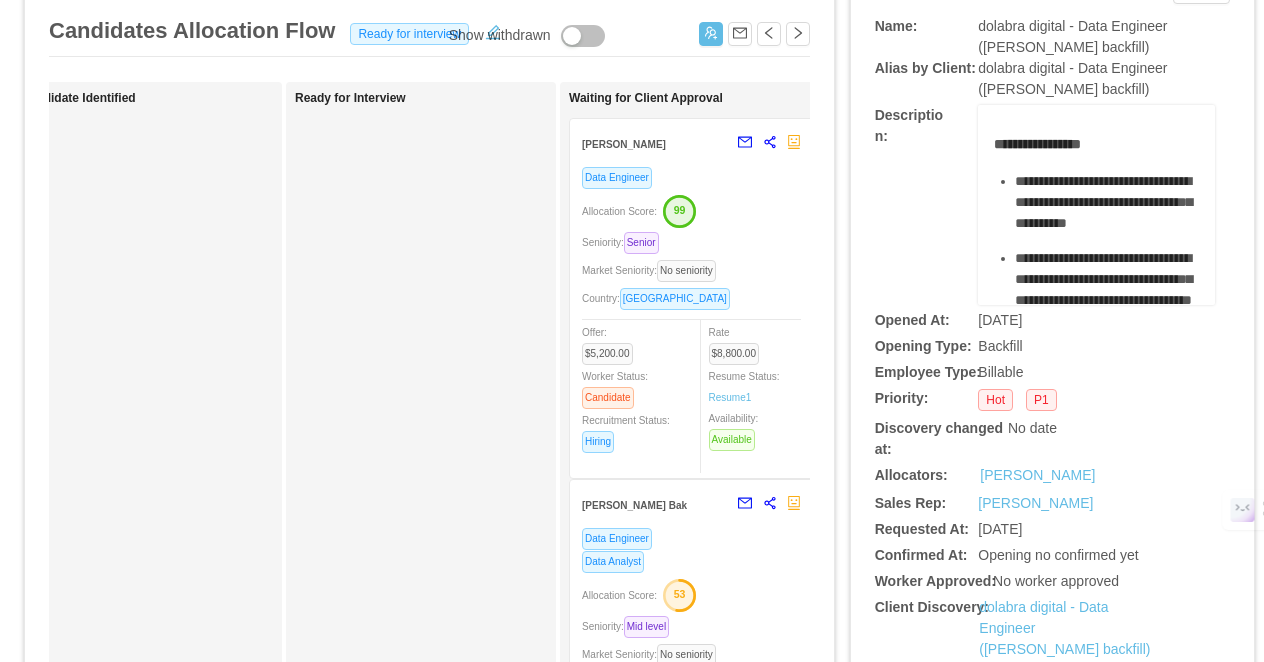 scroll, scrollTop: 168, scrollLeft: 0, axis: vertical 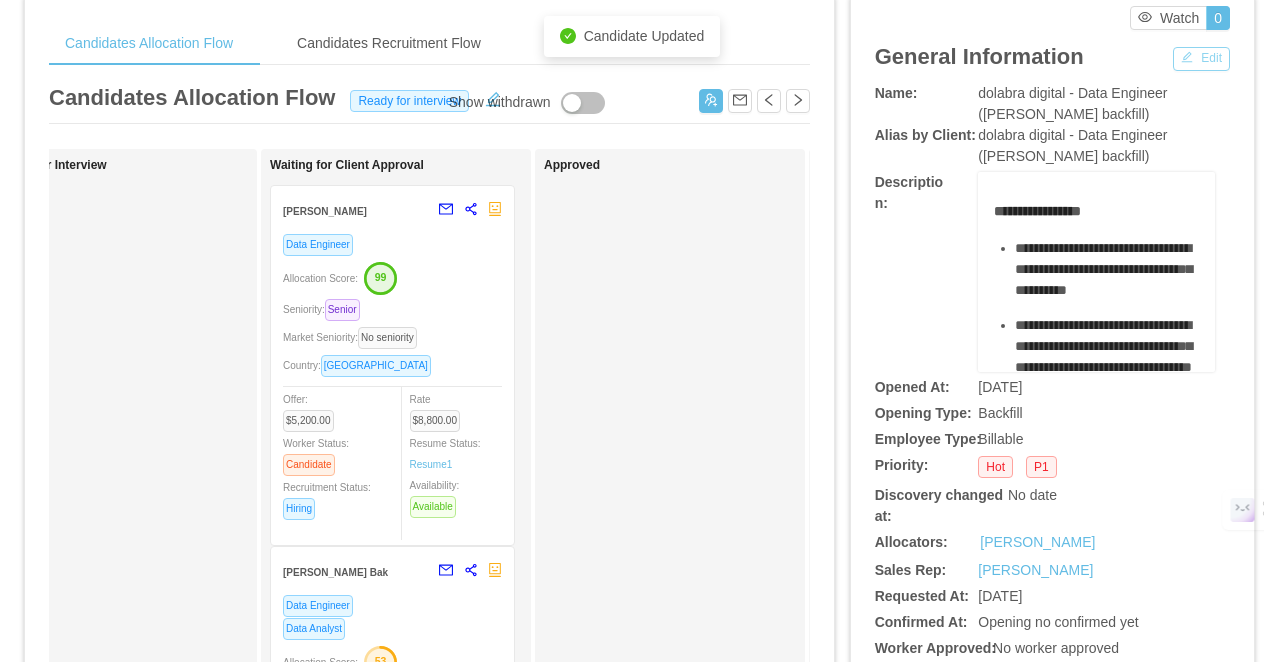 click on "Edit" at bounding box center [1201, 59] 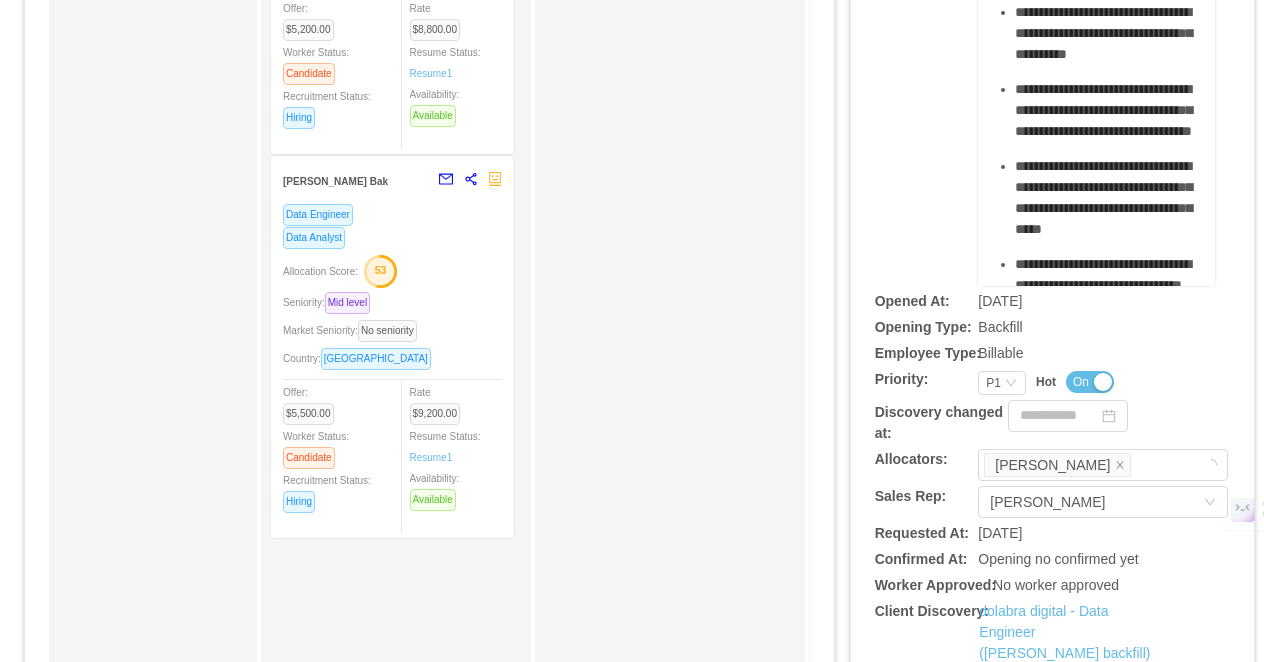 scroll, scrollTop: 479, scrollLeft: 0, axis: vertical 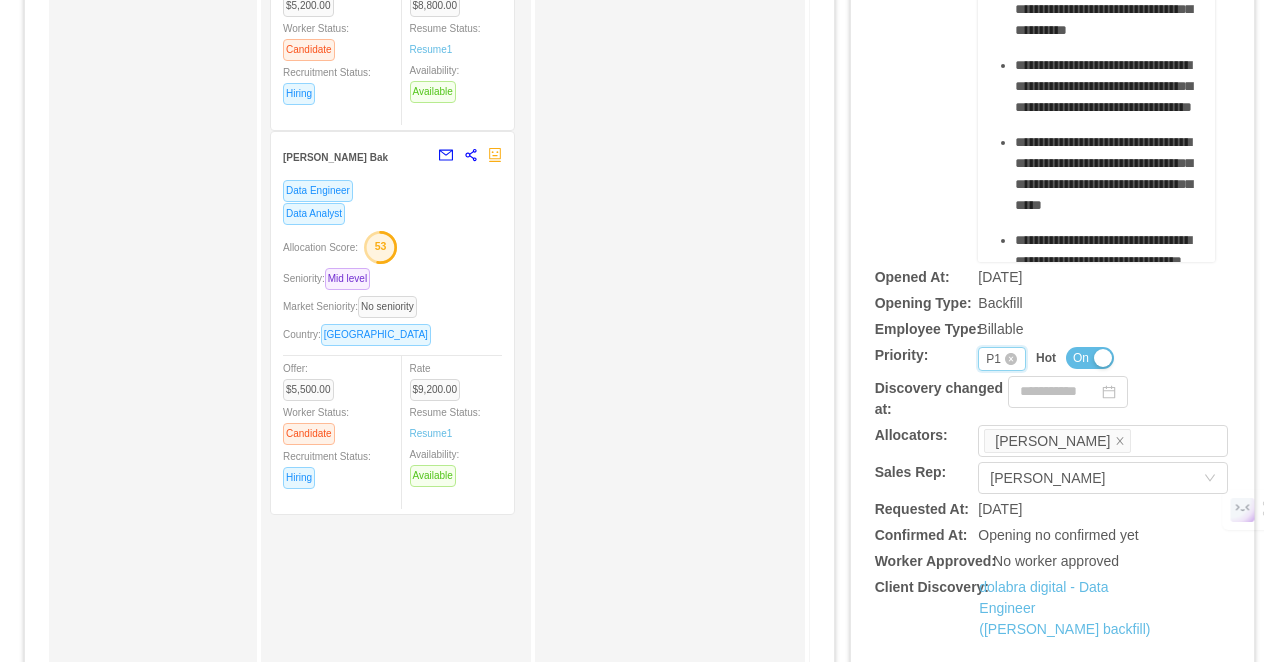 click on "P1" at bounding box center (993, 359) 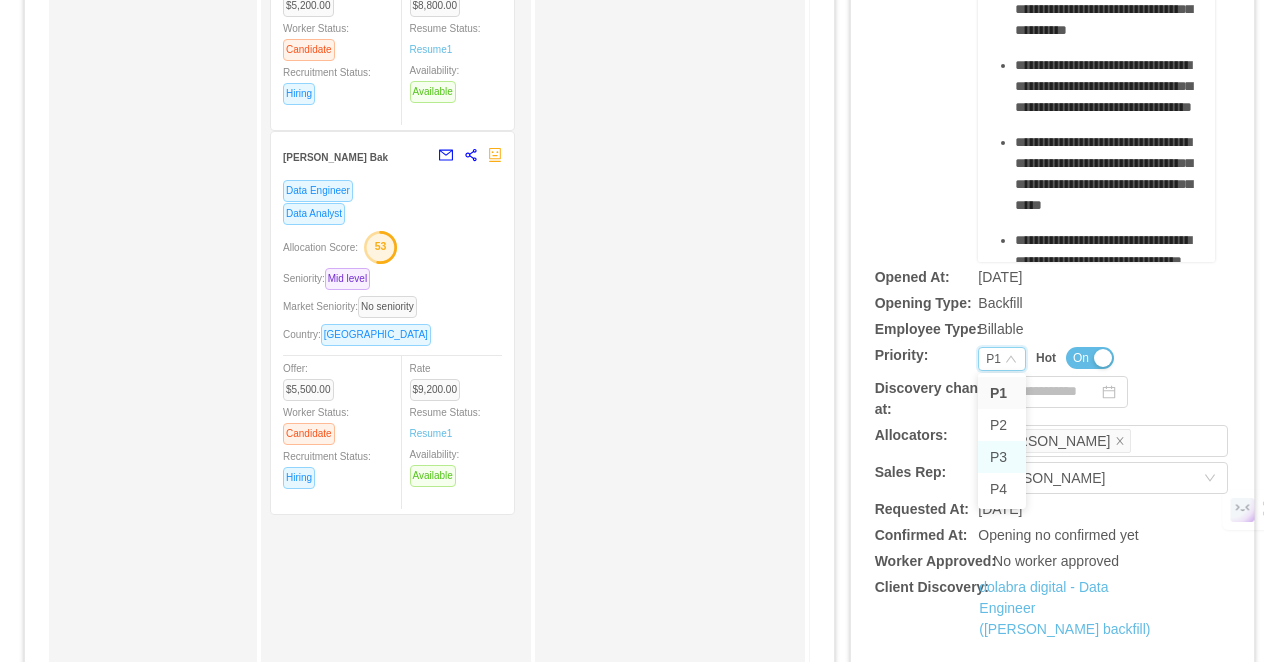 click on "P3" at bounding box center [1002, 457] 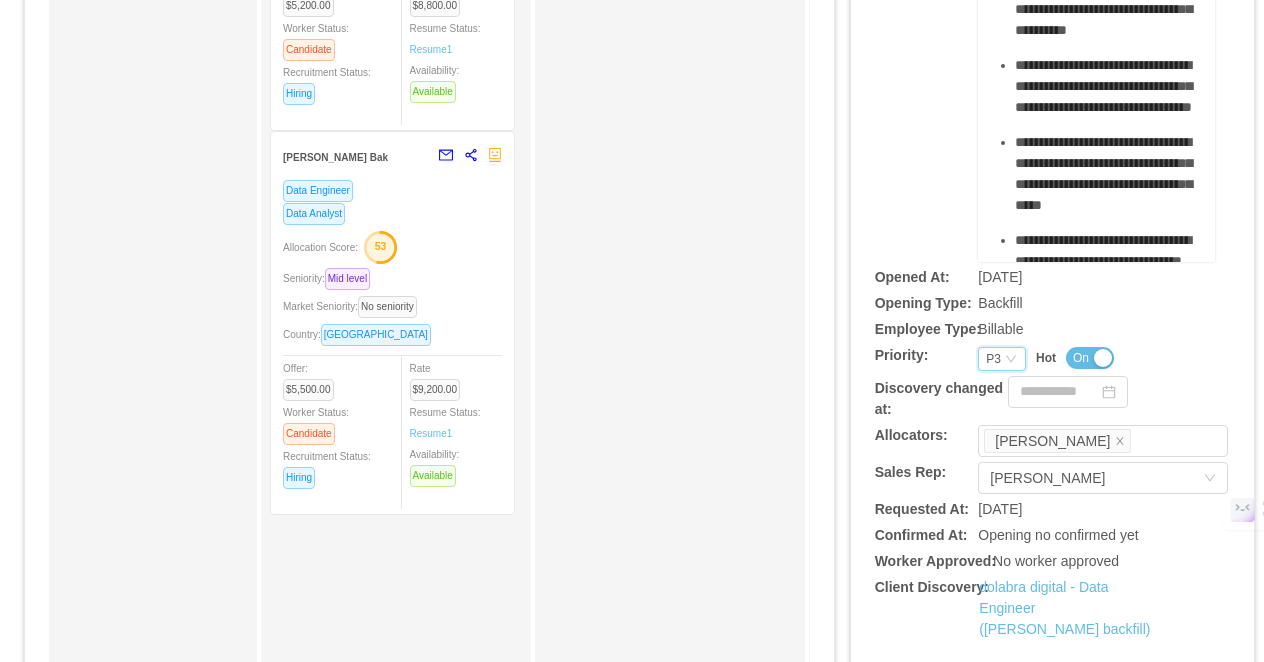 click on "On" at bounding box center (1090, 358) 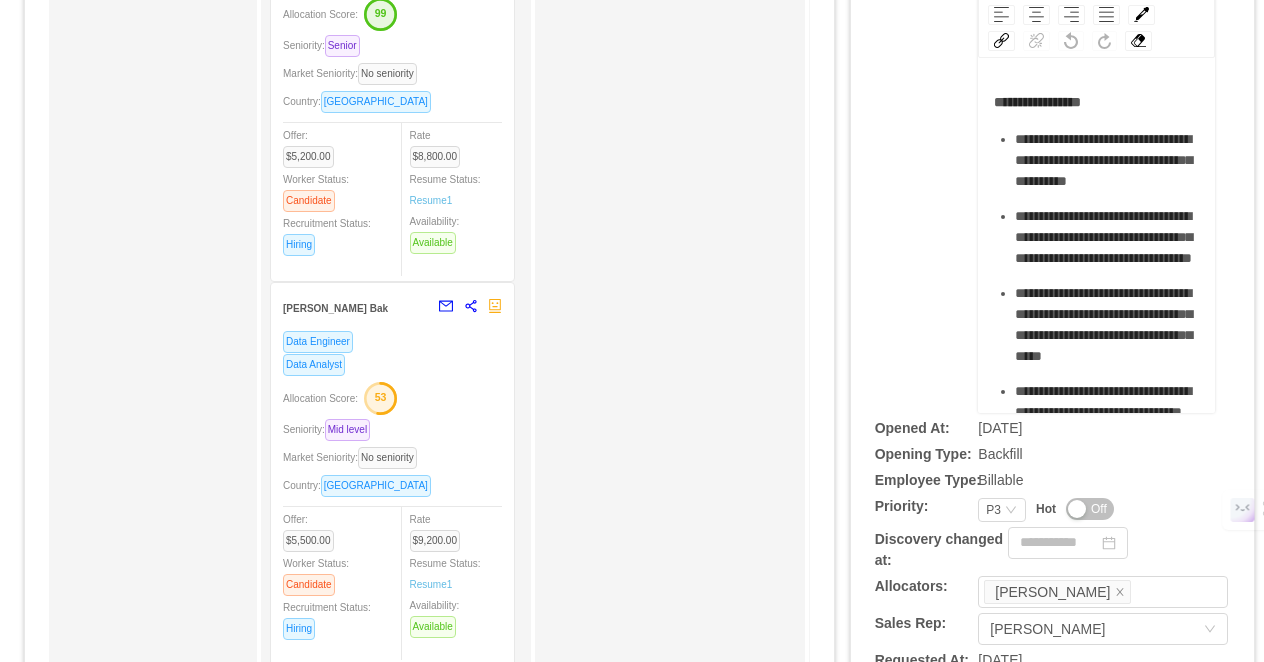 scroll, scrollTop: 0, scrollLeft: 0, axis: both 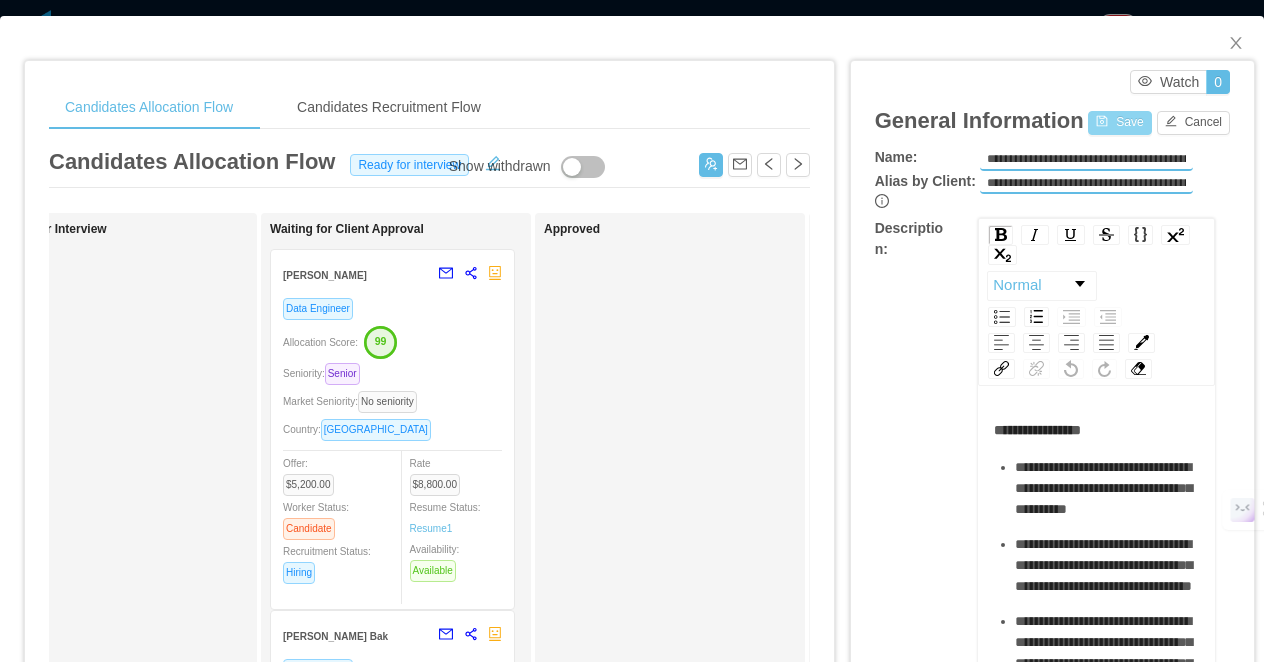 click on "Save" at bounding box center (1119, 123) 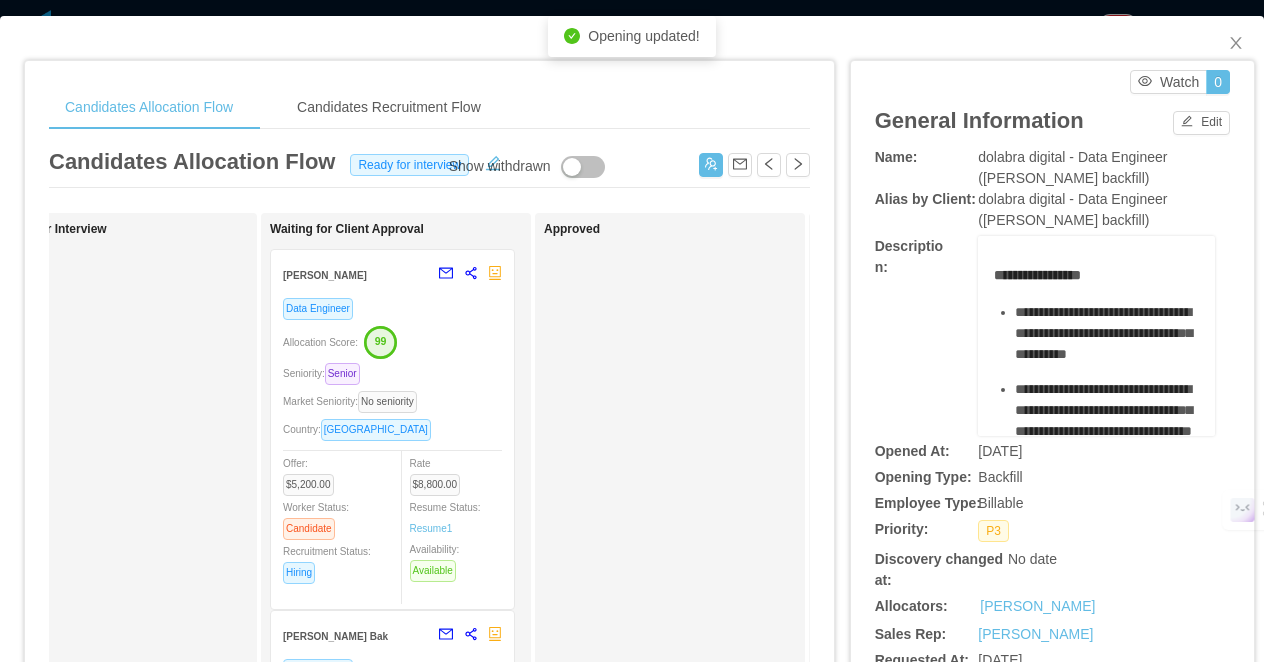 click on "Candidates Allocation Flow Candidates Recruitment Flow  Candidates Allocation Flow   Ready for interview   Show withdrawn Applied Arthur Nunes Data Engineer Seniority:   Senior Market Seniority:   No seniority Country:   Brazil Offer:  $3,800.00 Worker Status:   Candidate Recruitment Status:   Hiring Rate $0.00 Resume Status:   No Resume Availability:     Available Candidate Identified Ready for Interview Waiting for Client Approval Ernani Castro Data Engineer Allocation Score:   99 Seniority:   Senior Market Seniority:   No seniority Country:   Brazil Offer:  $5,200.00 Worker Status:   Candidate Recruitment Status:   Hiring Rate $8,800.00 Resume Status:   Resume  1 Availability:     Available Blenner Bak Data Engineer Data Analyst Allocation Score:   53 Seniority:   Mid level Market Seniority:   No seniority Country:   Brazil Offer:  $5,500.00 Worker Status:   Candidate Recruitment Status:   Hiring Rate $9,200.00 Resume Status:   Resume  1 Availability:     Available Approved Discarded" at bounding box center [632, 331] 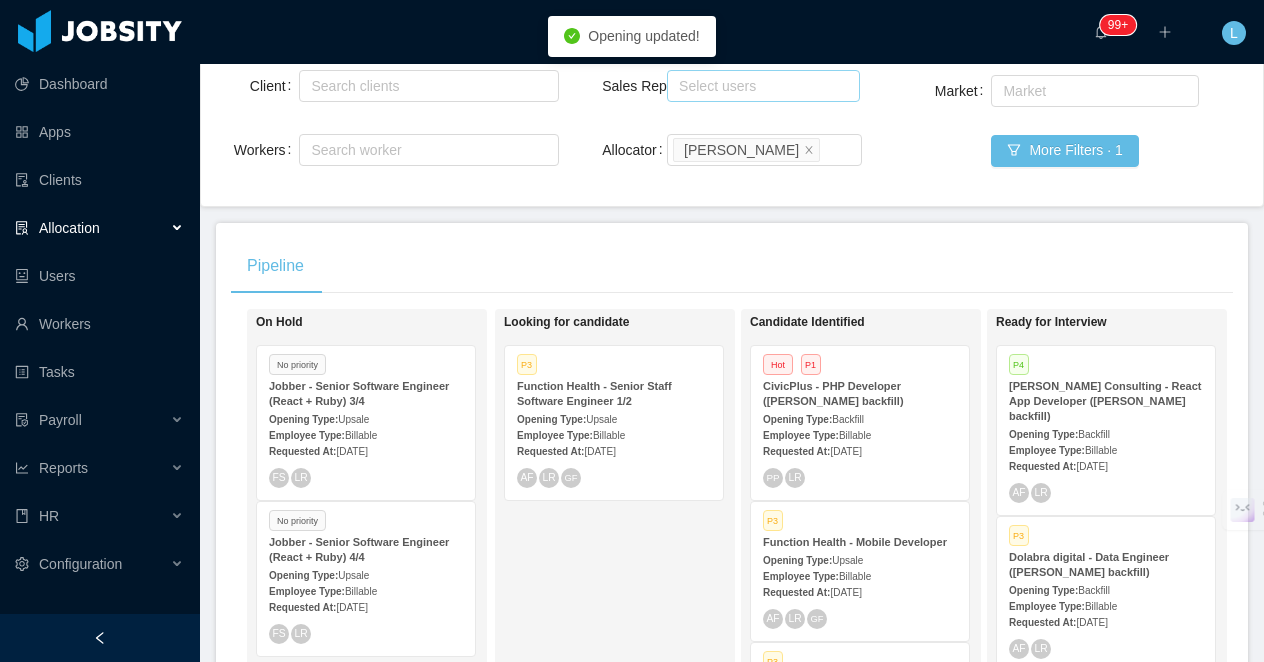scroll, scrollTop: 267, scrollLeft: 0, axis: vertical 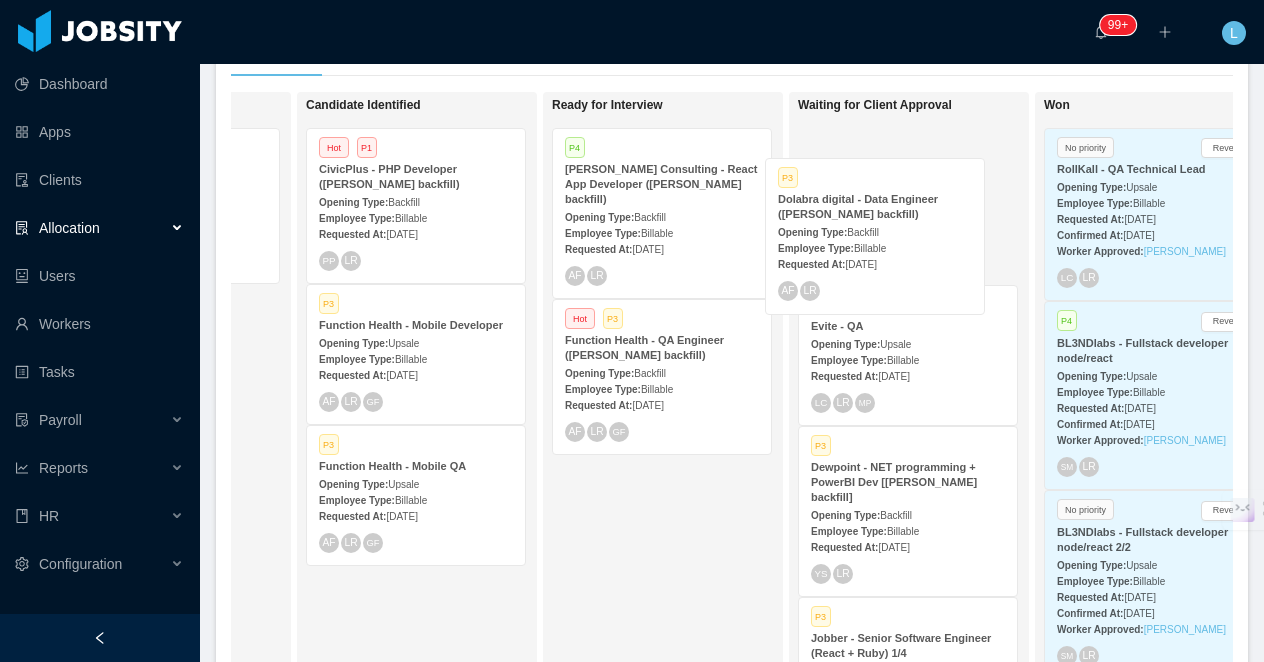 drag, startPoint x: 674, startPoint y: 372, endPoint x: 887, endPoint y: 230, distance: 255.99414 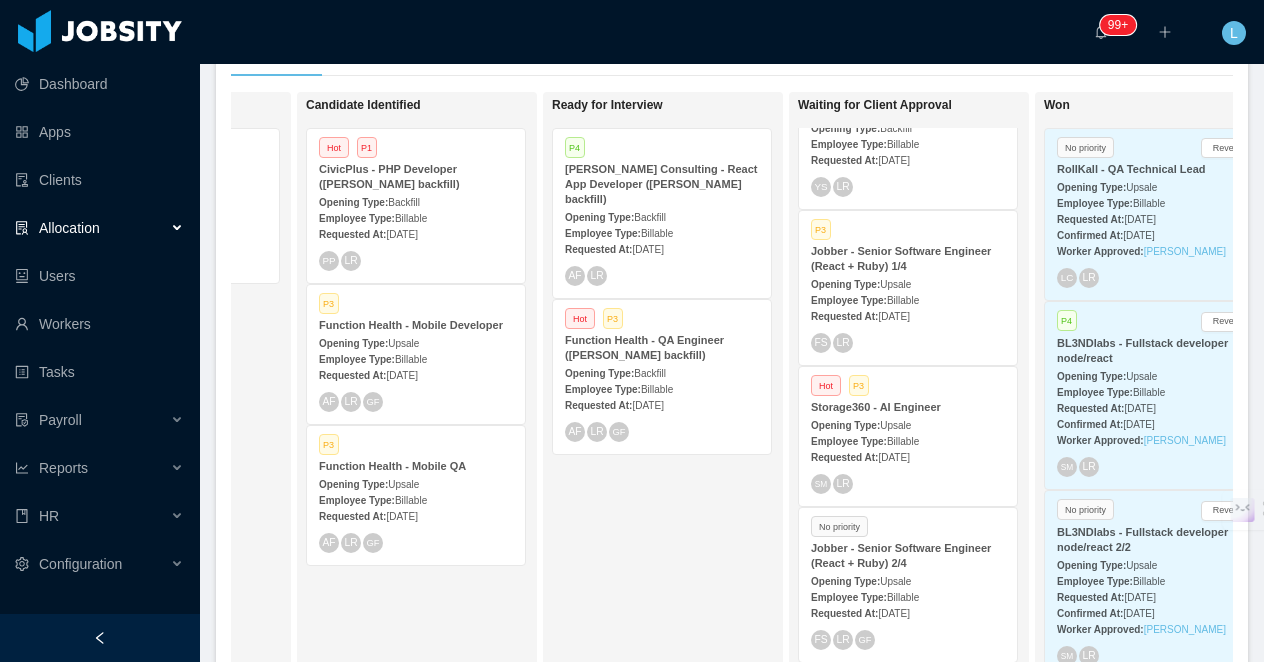 scroll, scrollTop: 392, scrollLeft: 0, axis: vertical 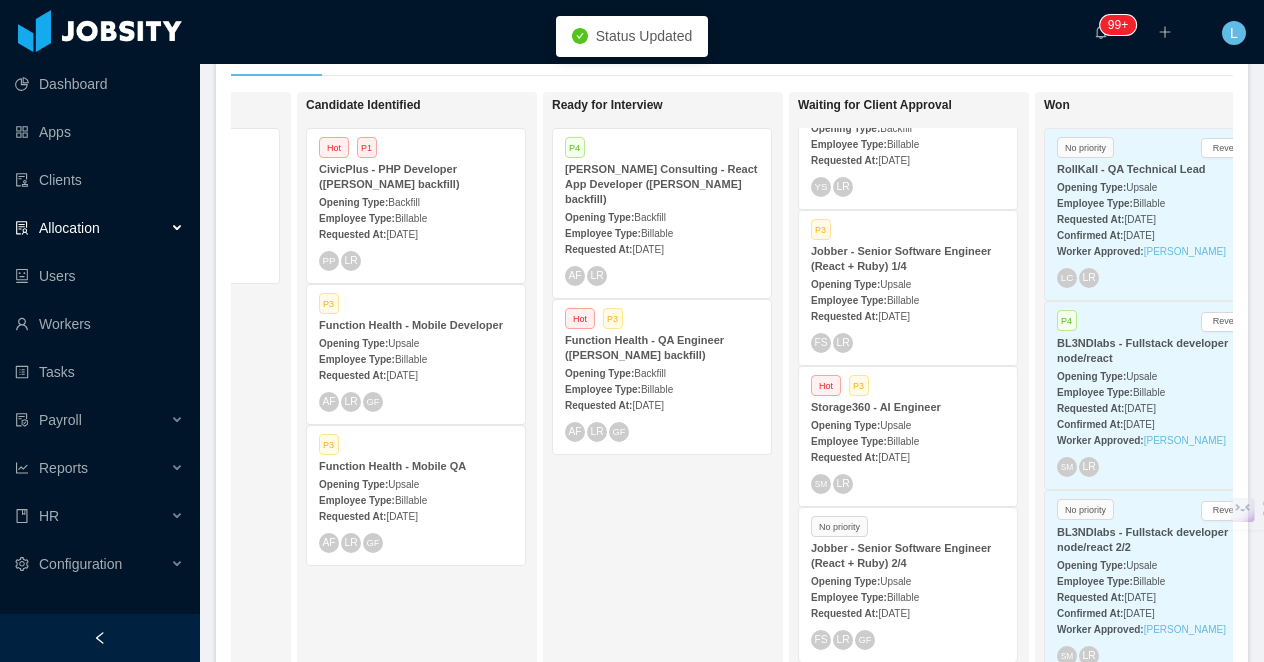 click on "Upsale" at bounding box center [895, 425] 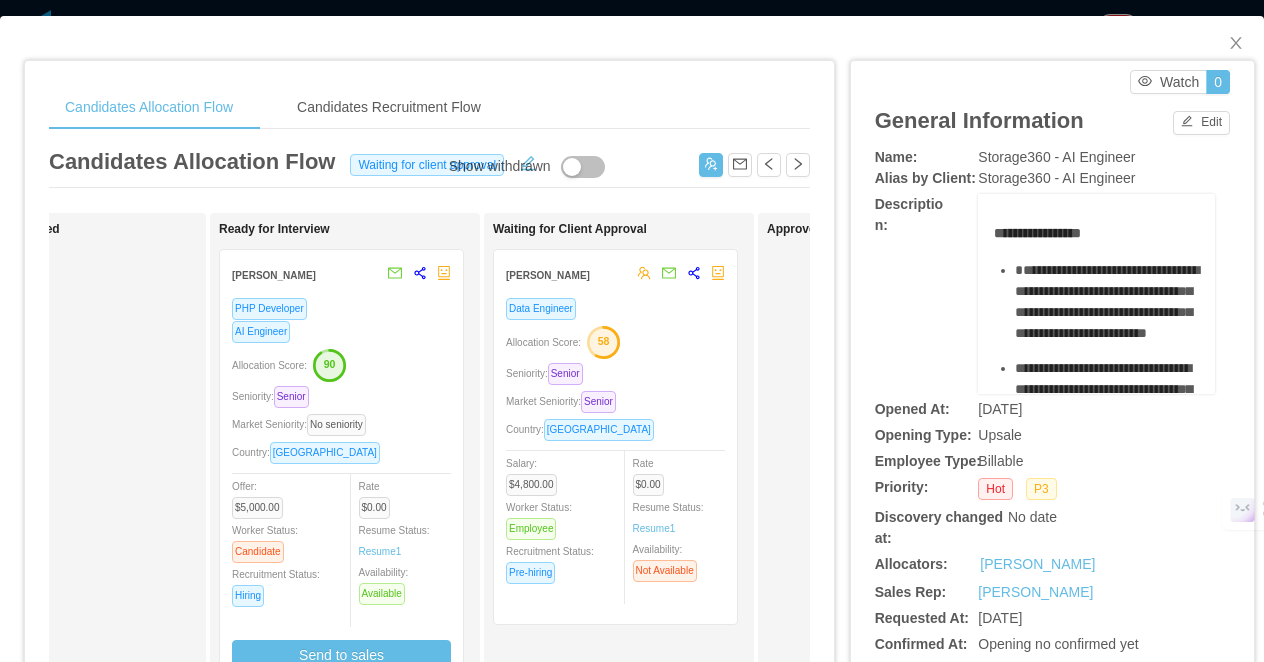 scroll, scrollTop: 0, scrollLeft: 406, axis: horizontal 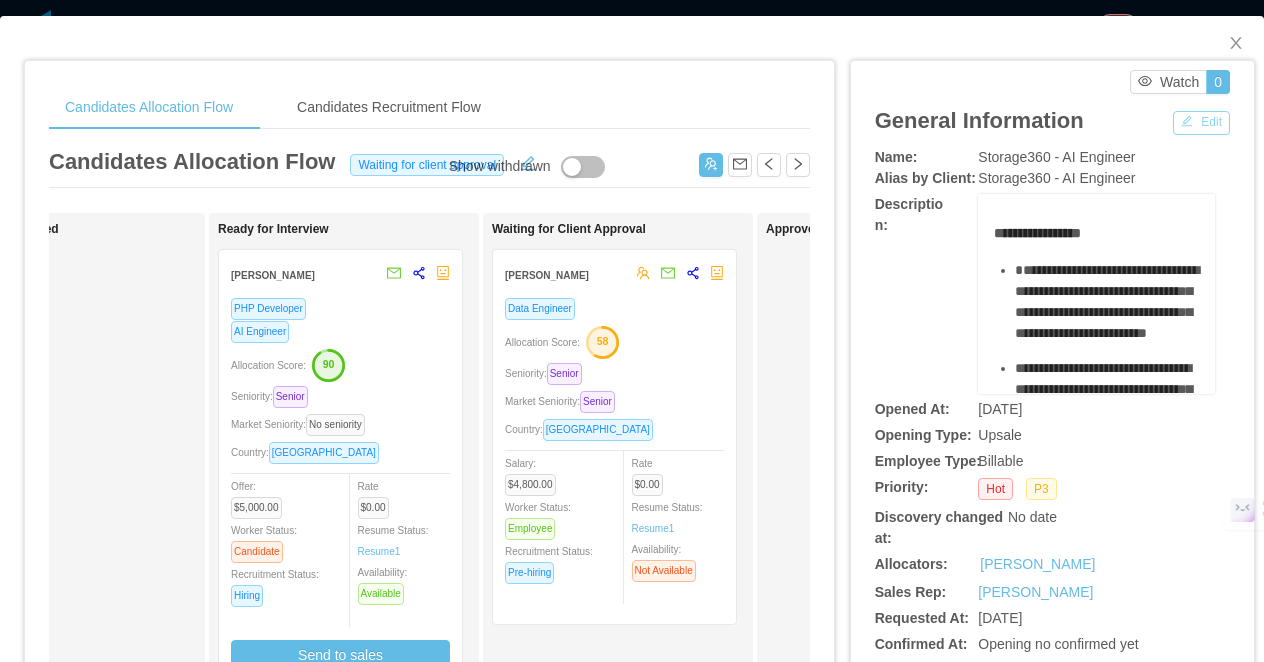 click on "Edit" at bounding box center (1201, 123) 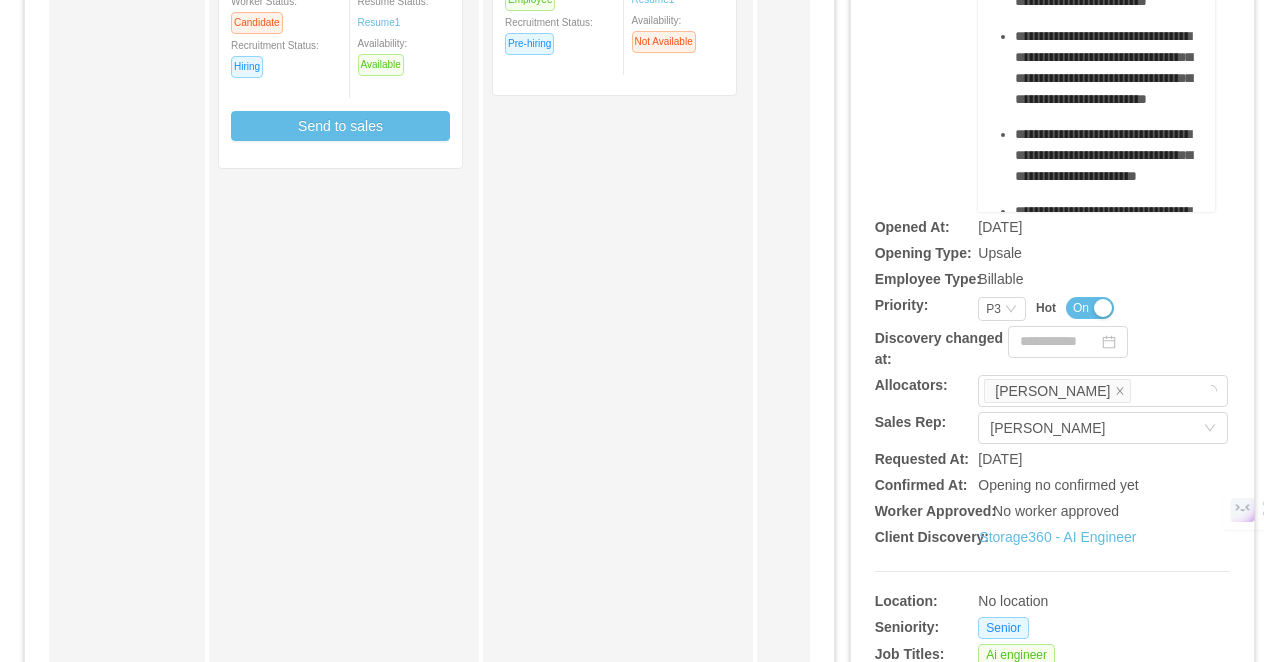 scroll, scrollTop: 636, scrollLeft: 0, axis: vertical 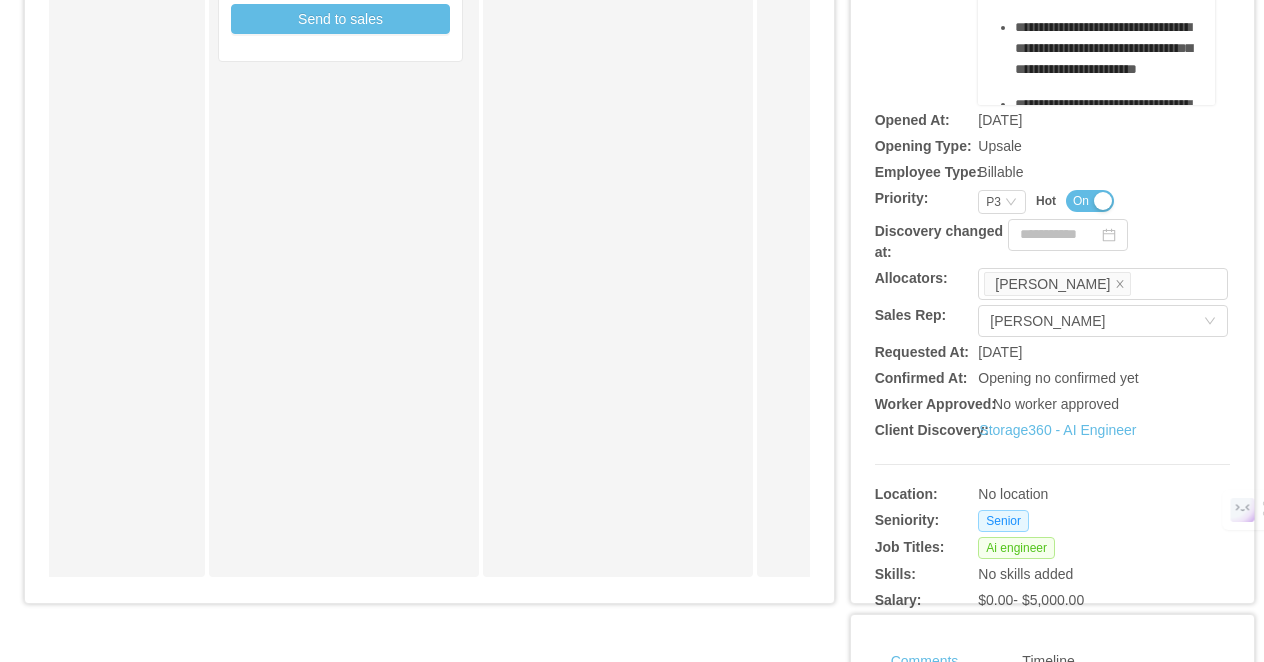click on "On" at bounding box center [1090, 201] 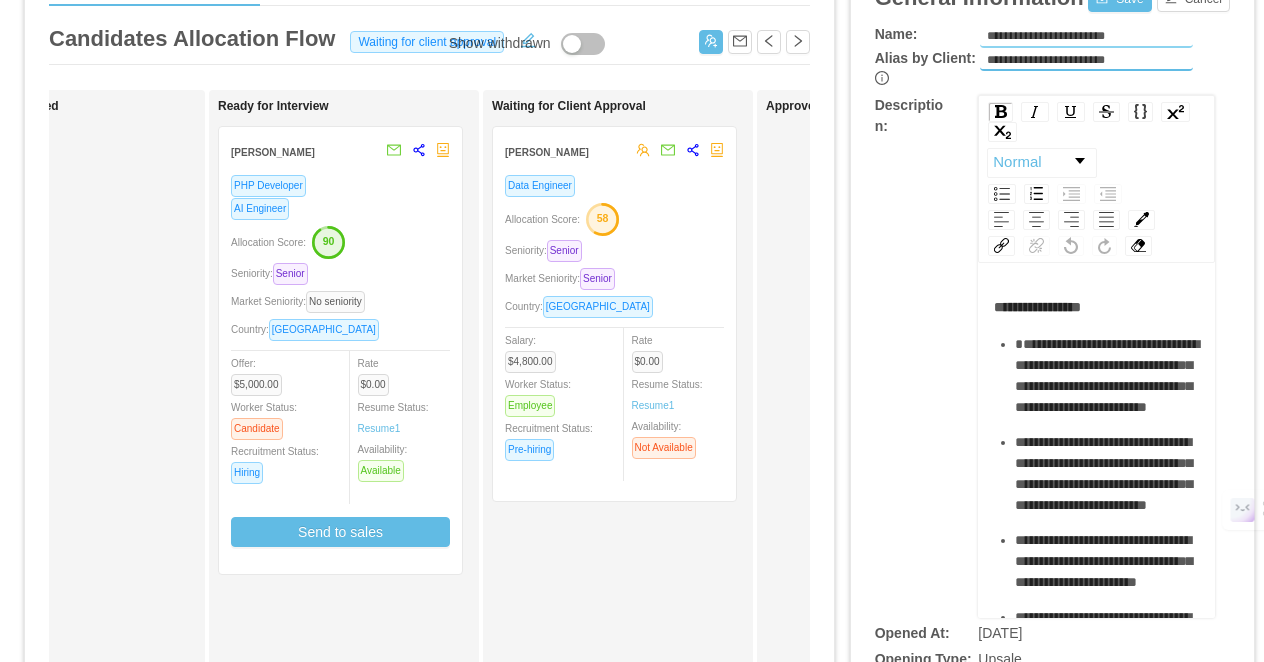 scroll, scrollTop: 73, scrollLeft: 0, axis: vertical 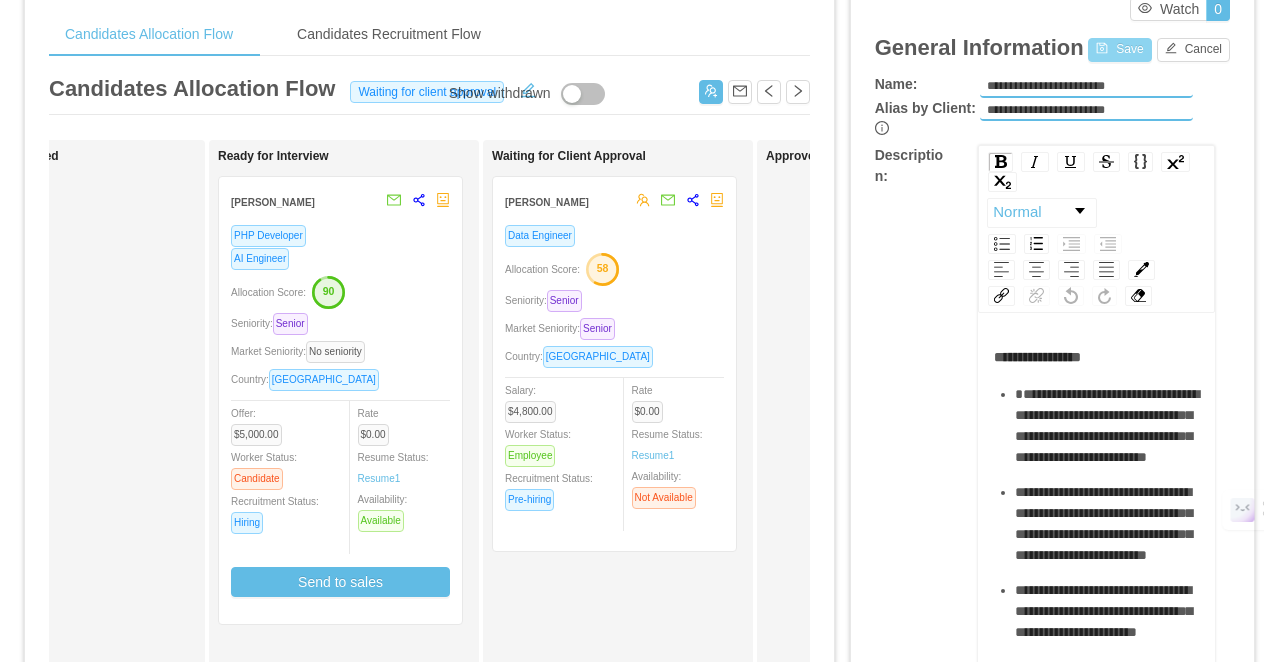 click on "Save" at bounding box center (1119, 50) 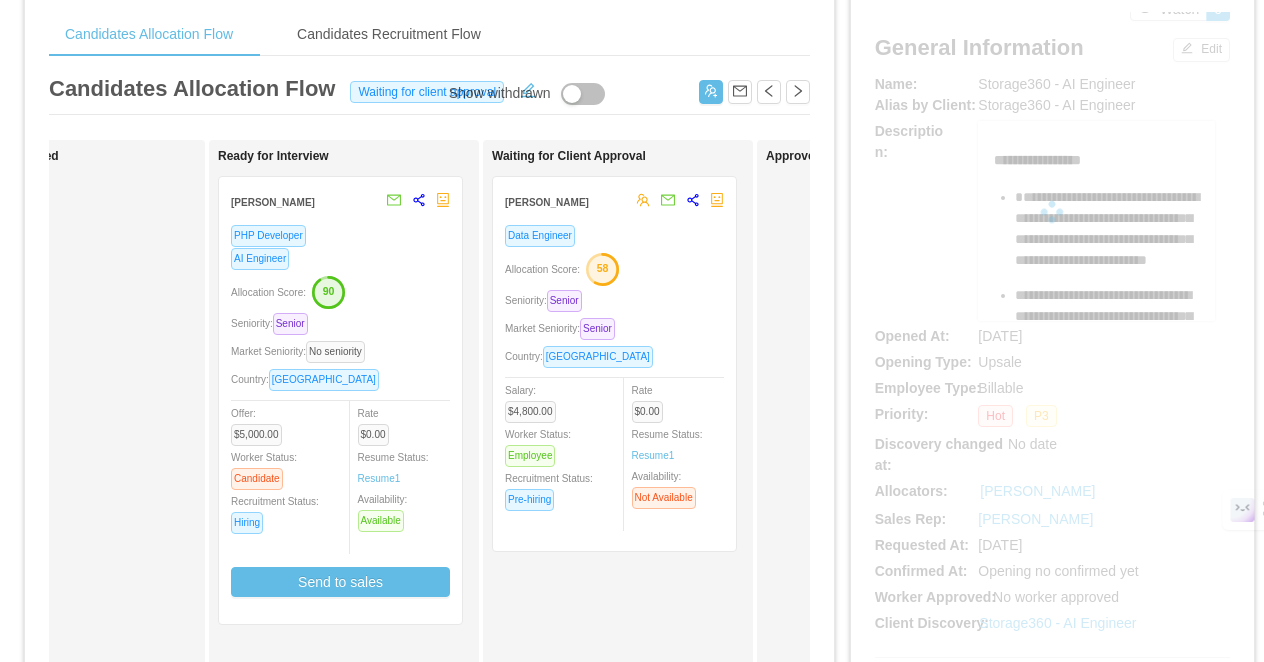 scroll, scrollTop: 0, scrollLeft: 0, axis: both 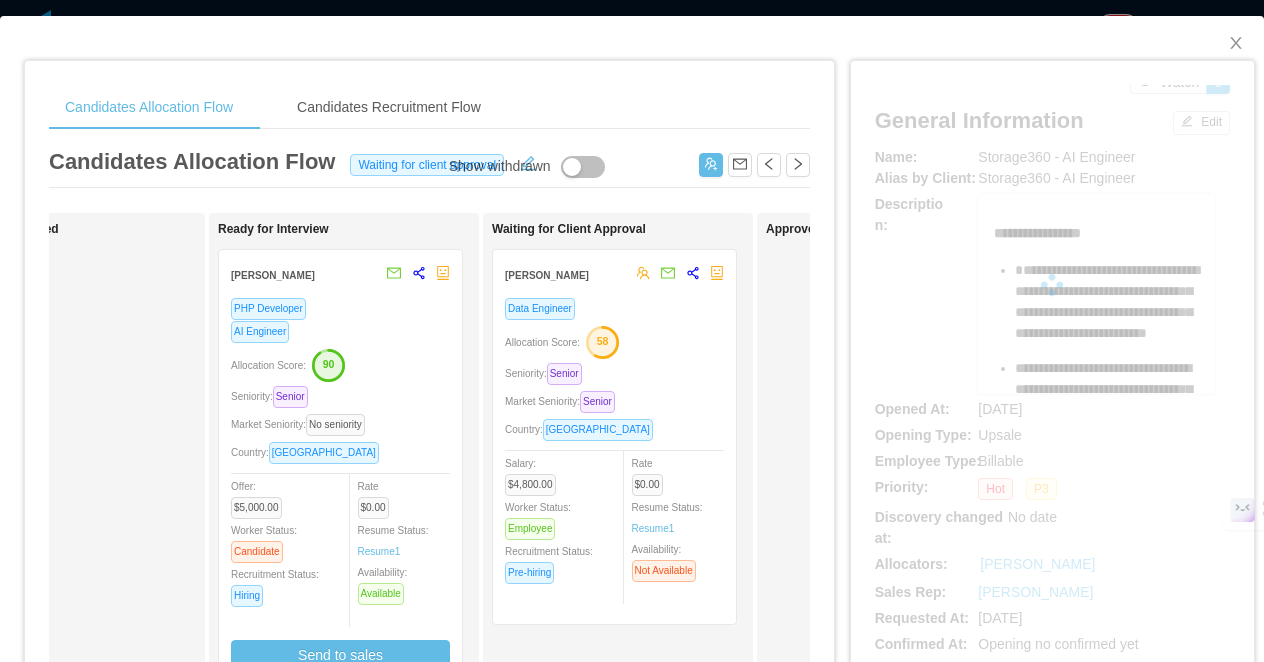 drag, startPoint x: 1074, startPoint y: 8, endPoint x: 1101, endPoint y: 9, distance: 27.018513 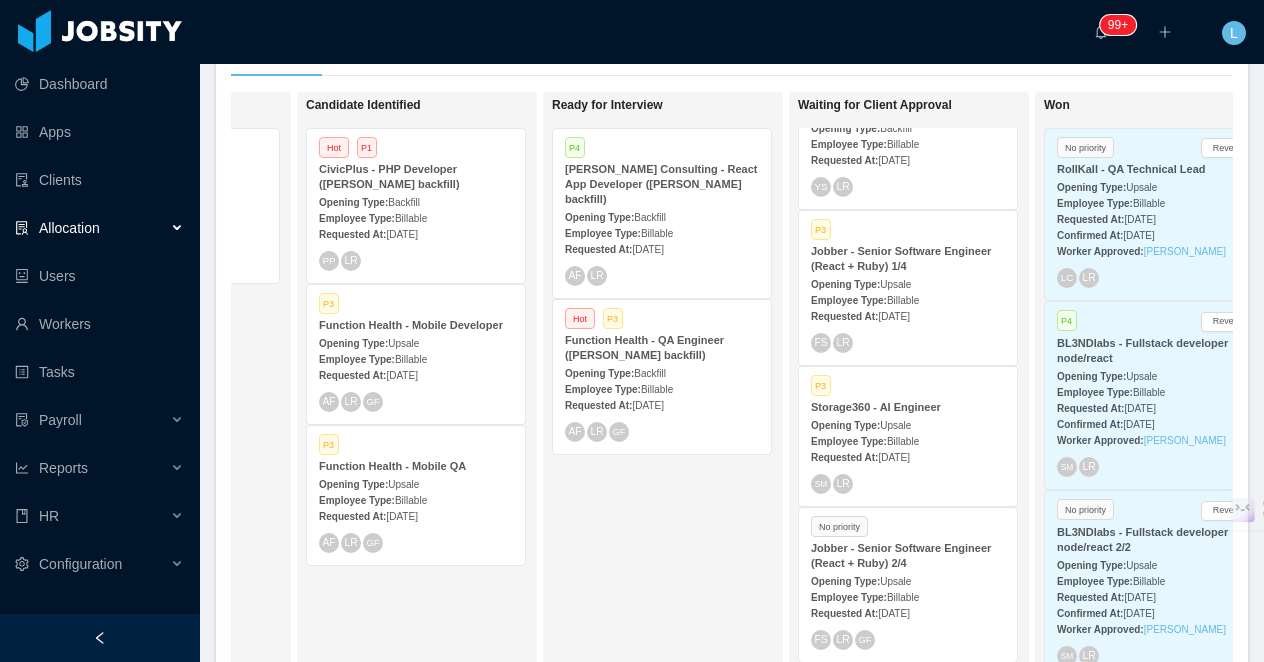 scroll, scrollTop: 382, scrollLeft: 0, axis: vertical 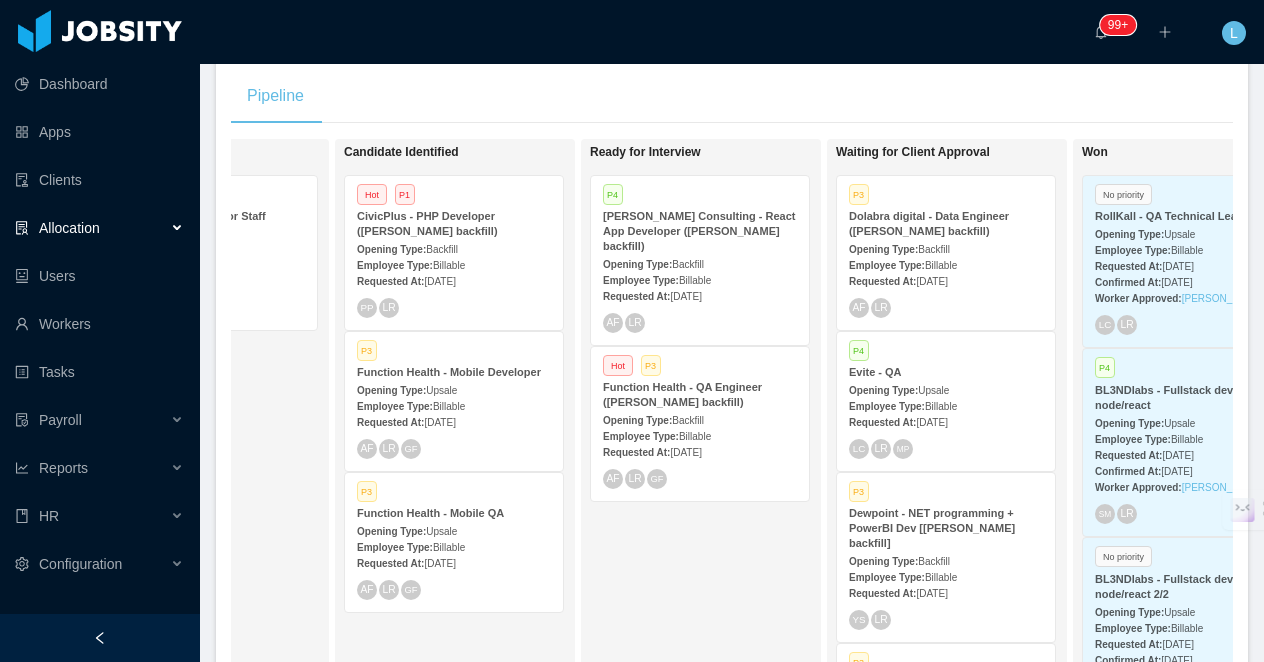 click 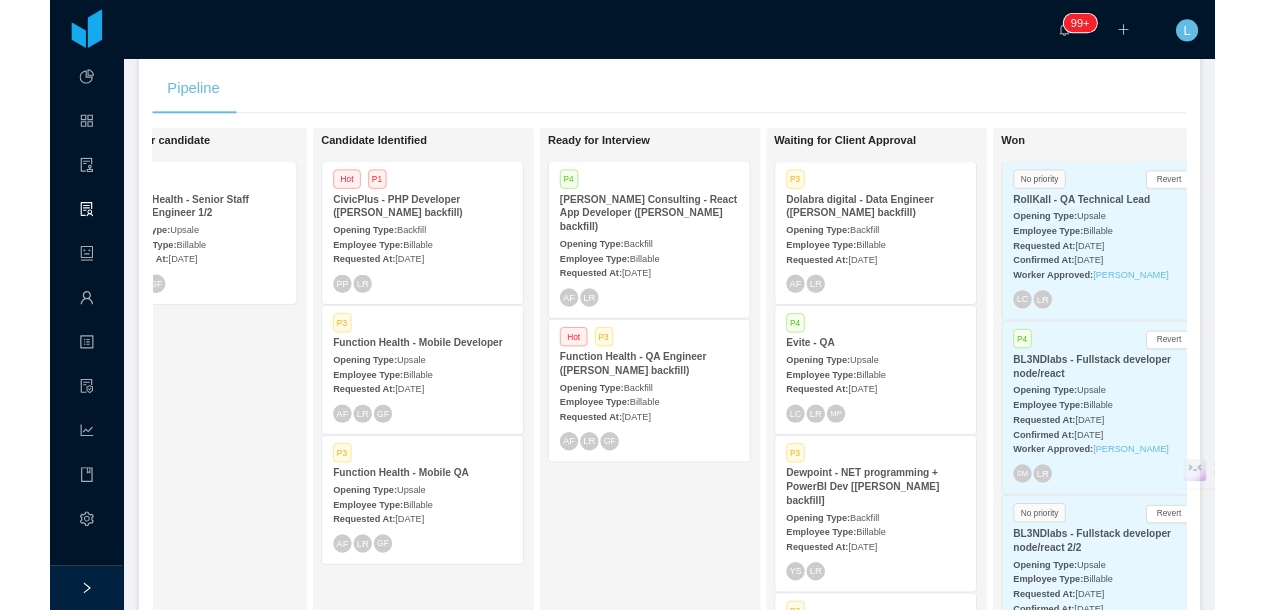 scroll, scrollTop: 0, scrollLeft: 342, axis: horizontal 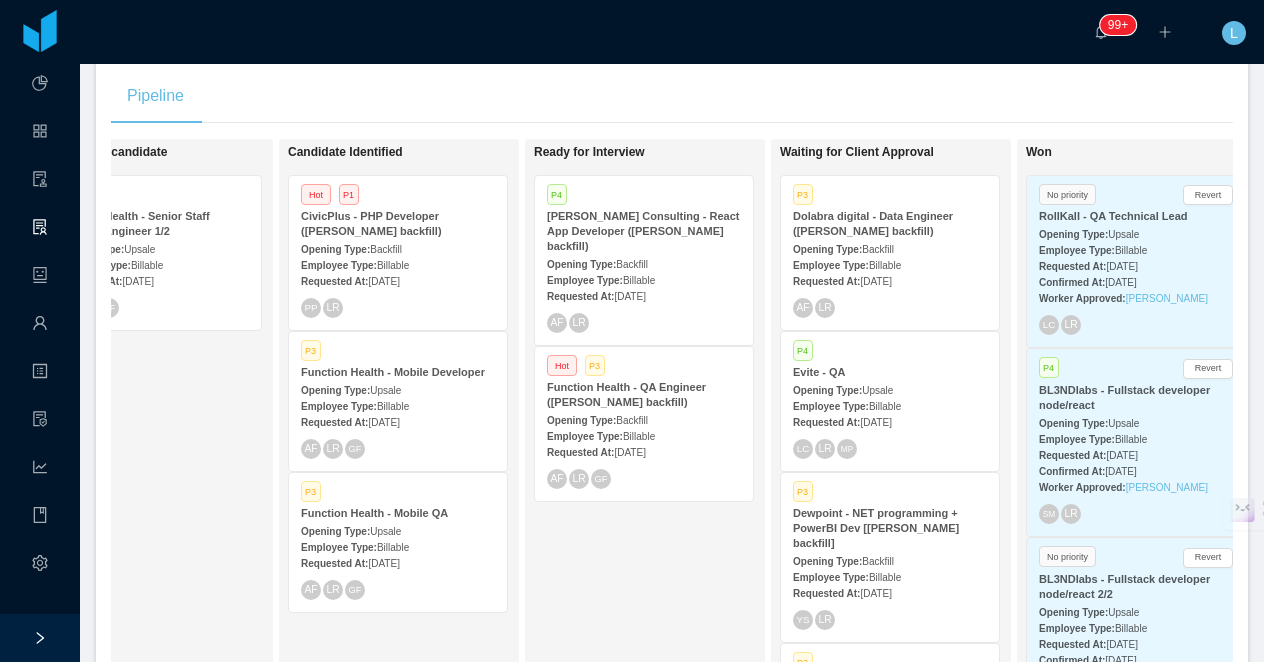 click on "Pipeline" at bounding box center [672, 96] 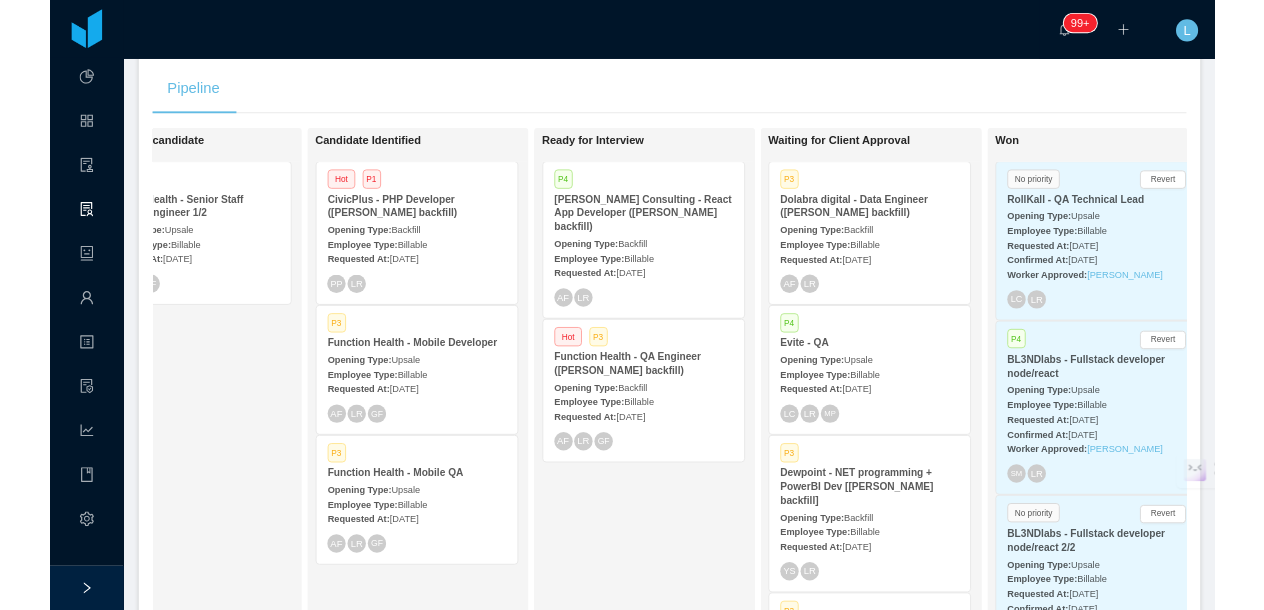 scroll, scrollTop: 358, scrollLeft: 0, axis: vertical 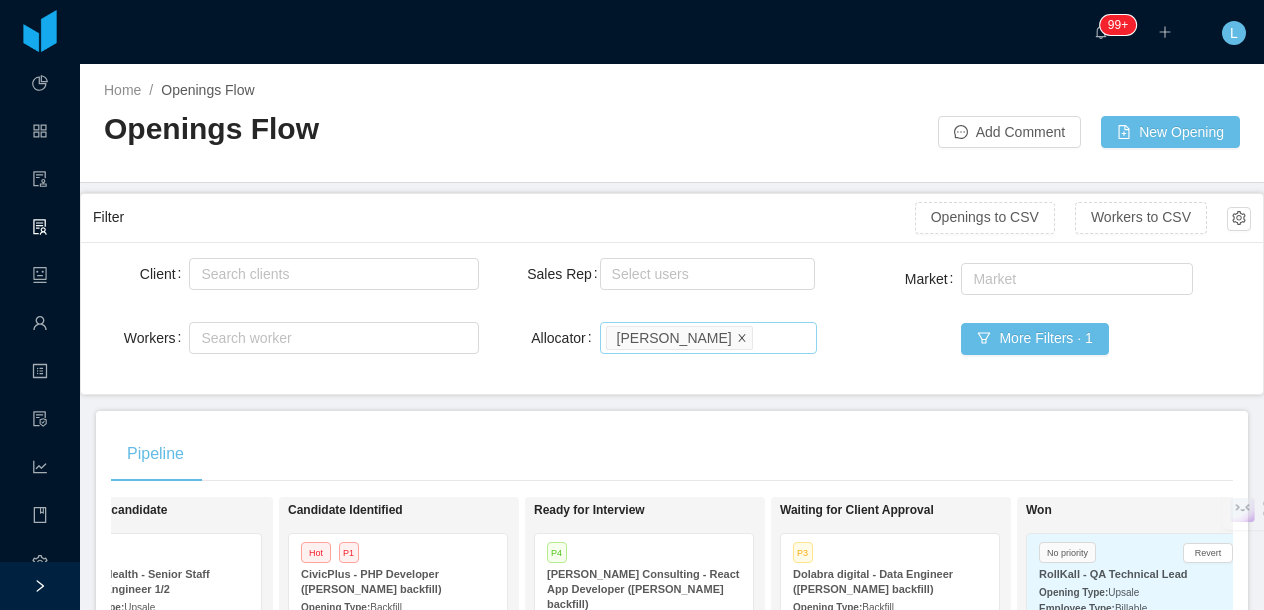click 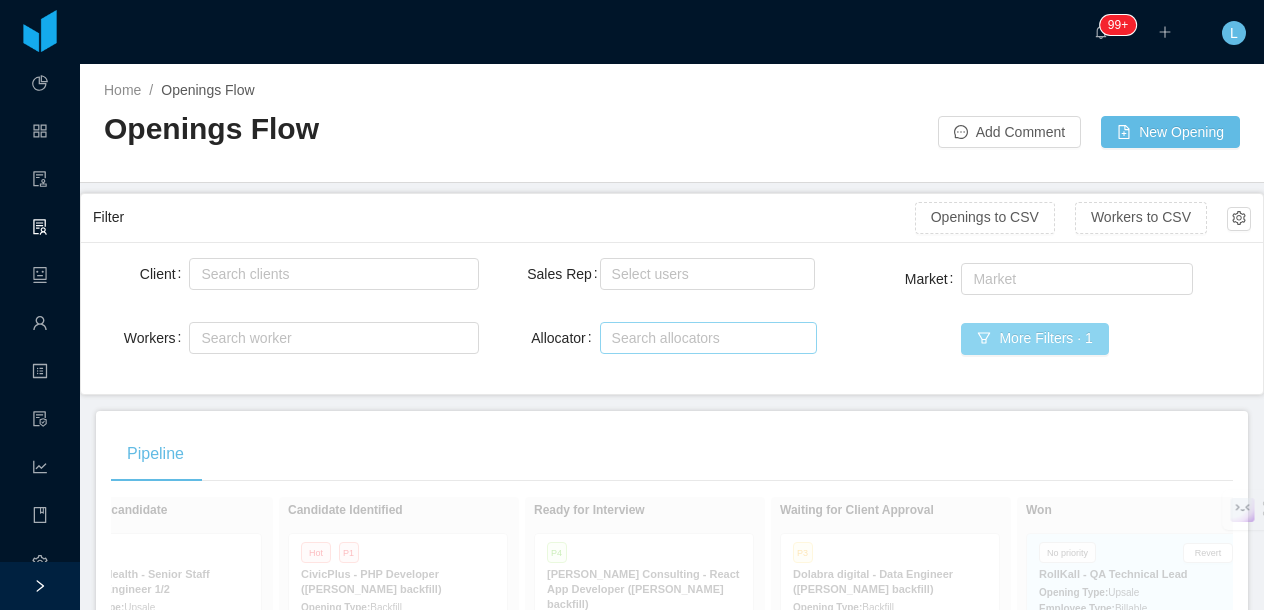 click on "More Filters · 1" at bounding box center [1034, 339] 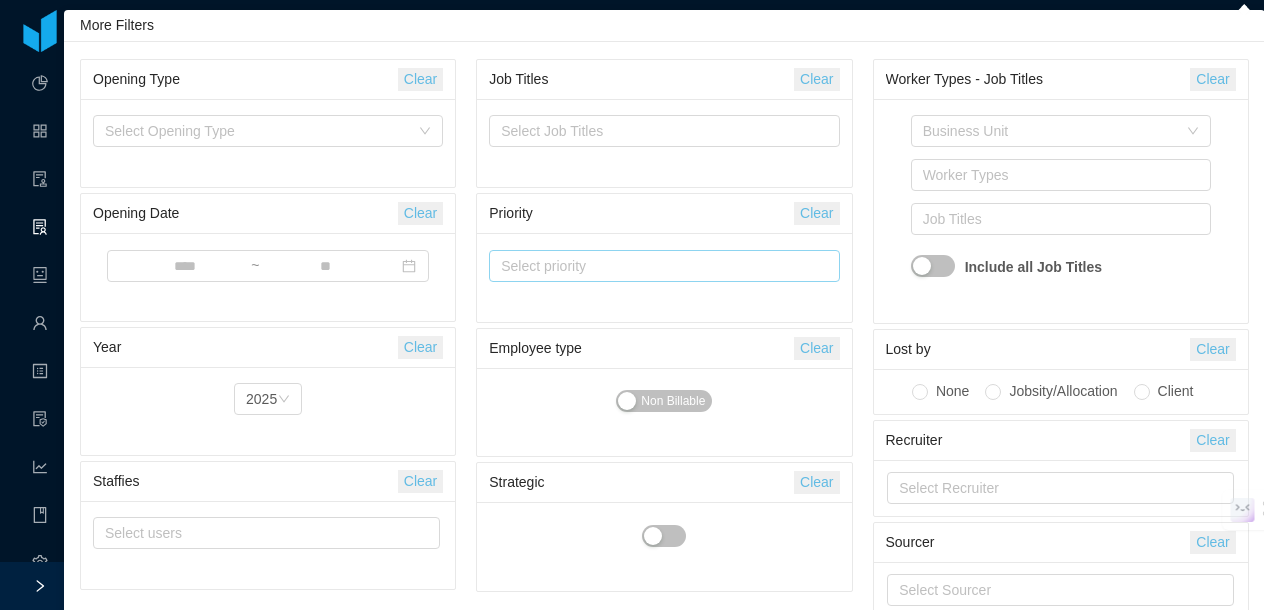 click on "Select priority" at bounding box center [655, 266] 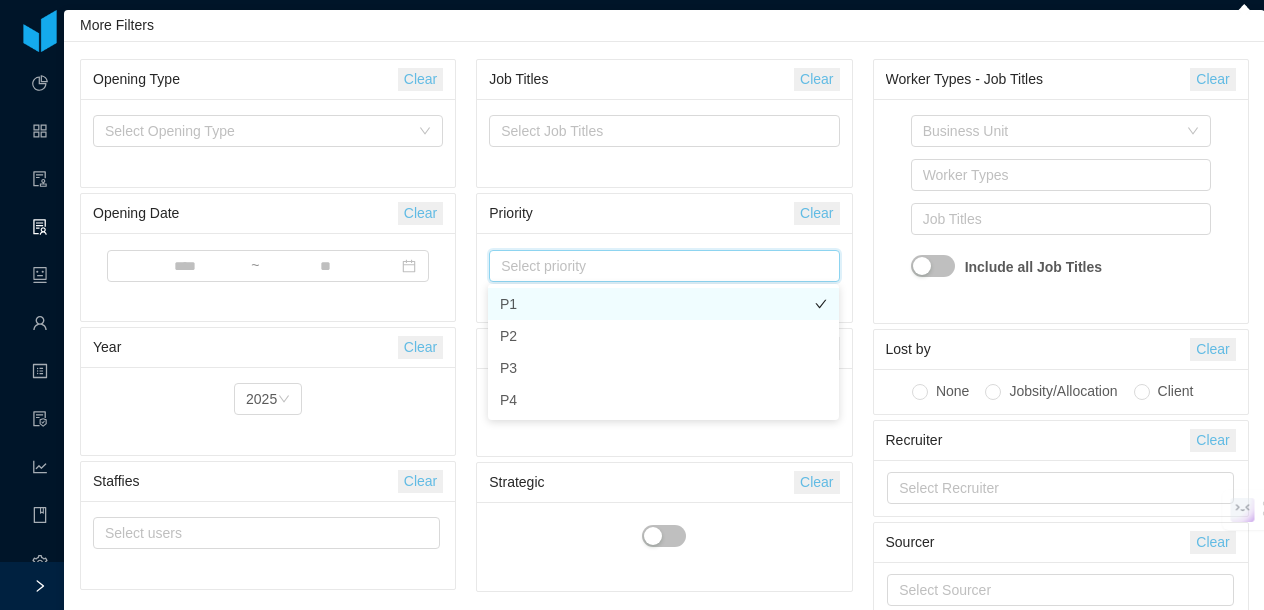 click on "P1" at bounding box center [663, 304] 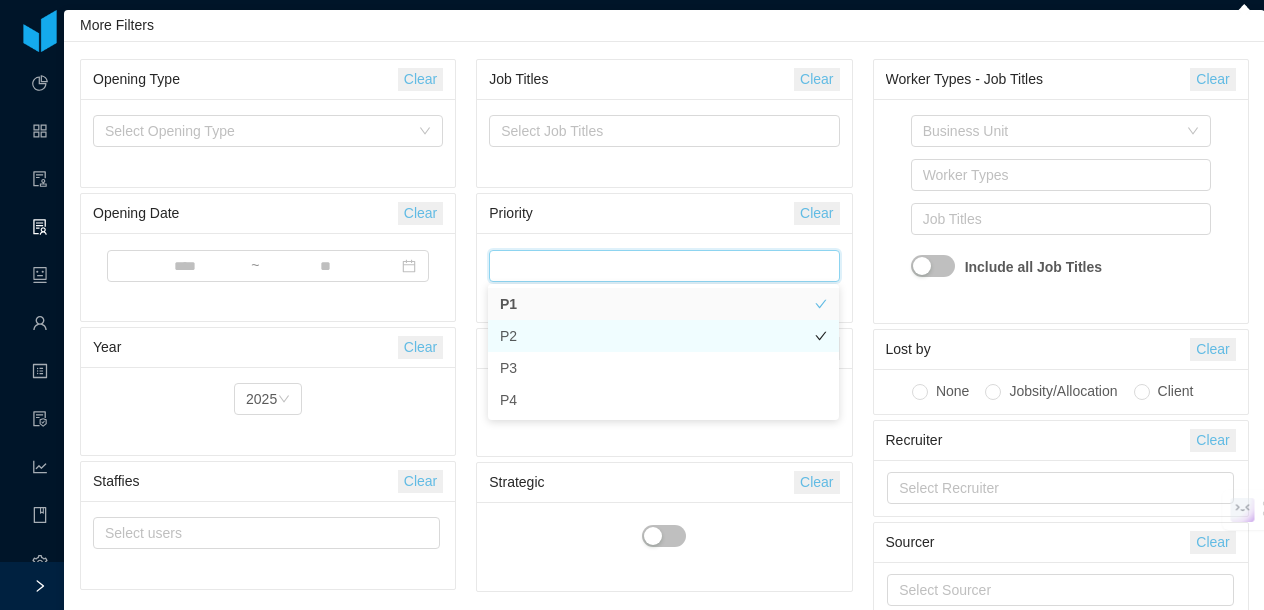 click on "P2" at bounding box center [663, 336] 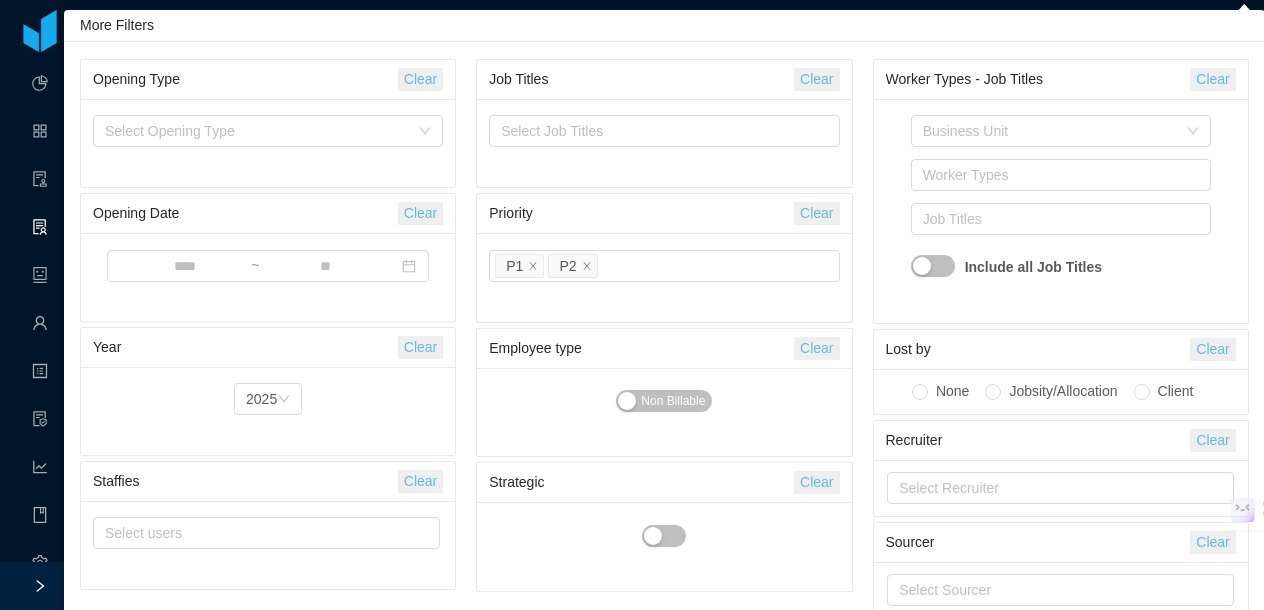 click on "Select Job Titles" at bounding box center [664, 143] 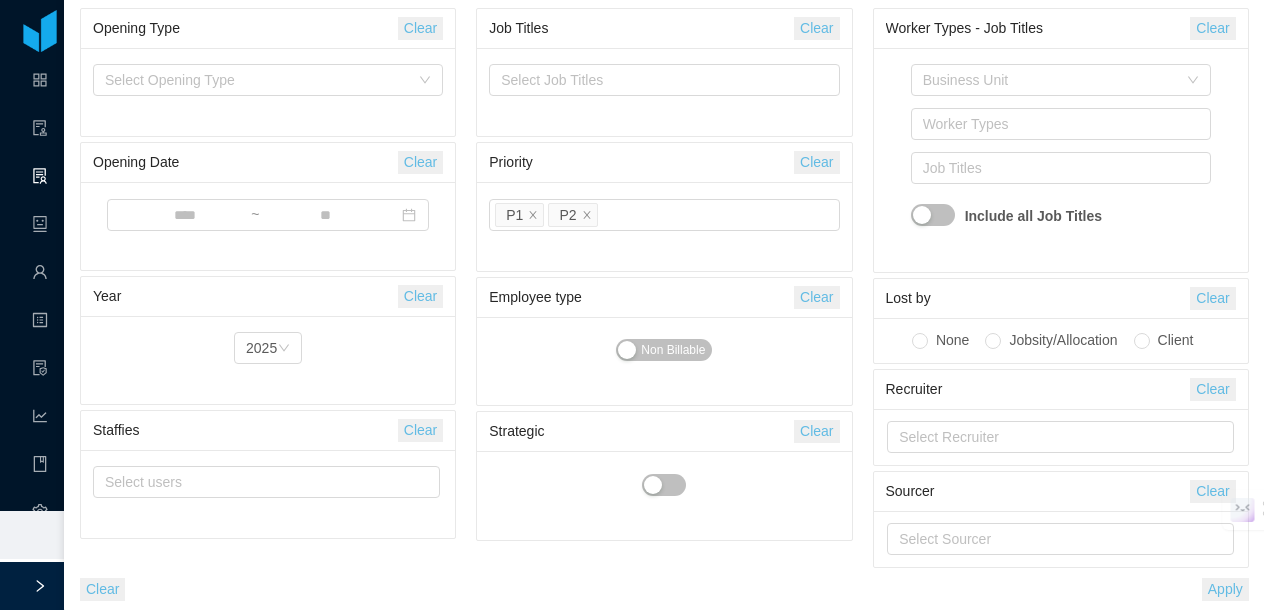 click on "Apply" at bounding box center [1225, 589] 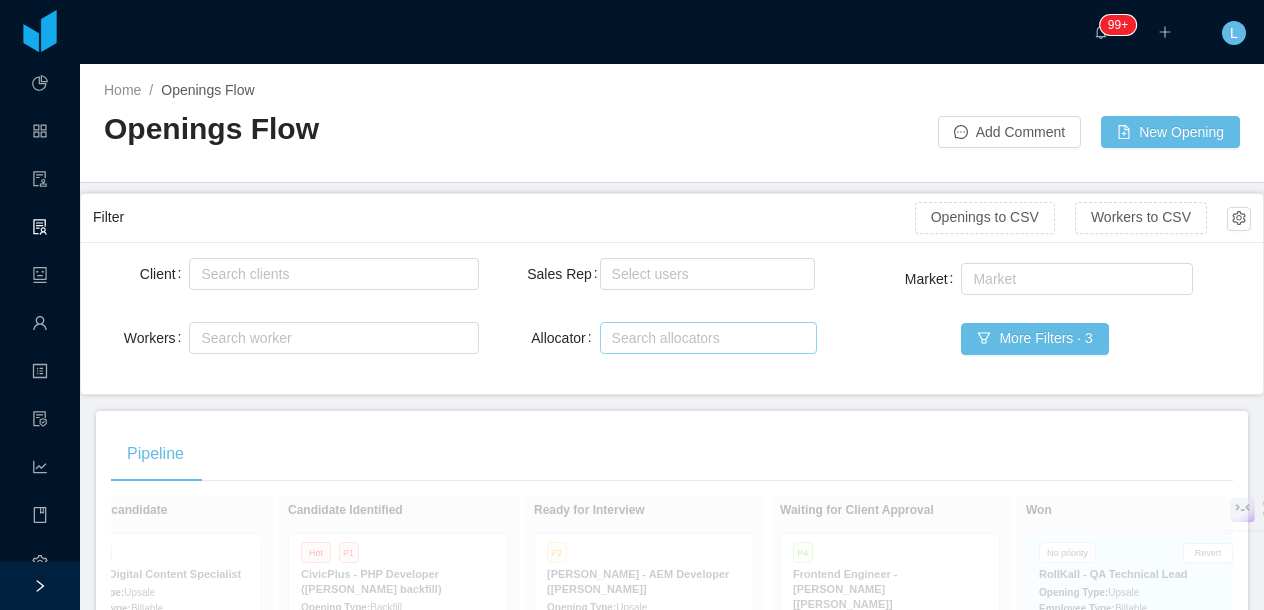 scroll, scrollTop: 0, scrollLeft: 0, axis: both 